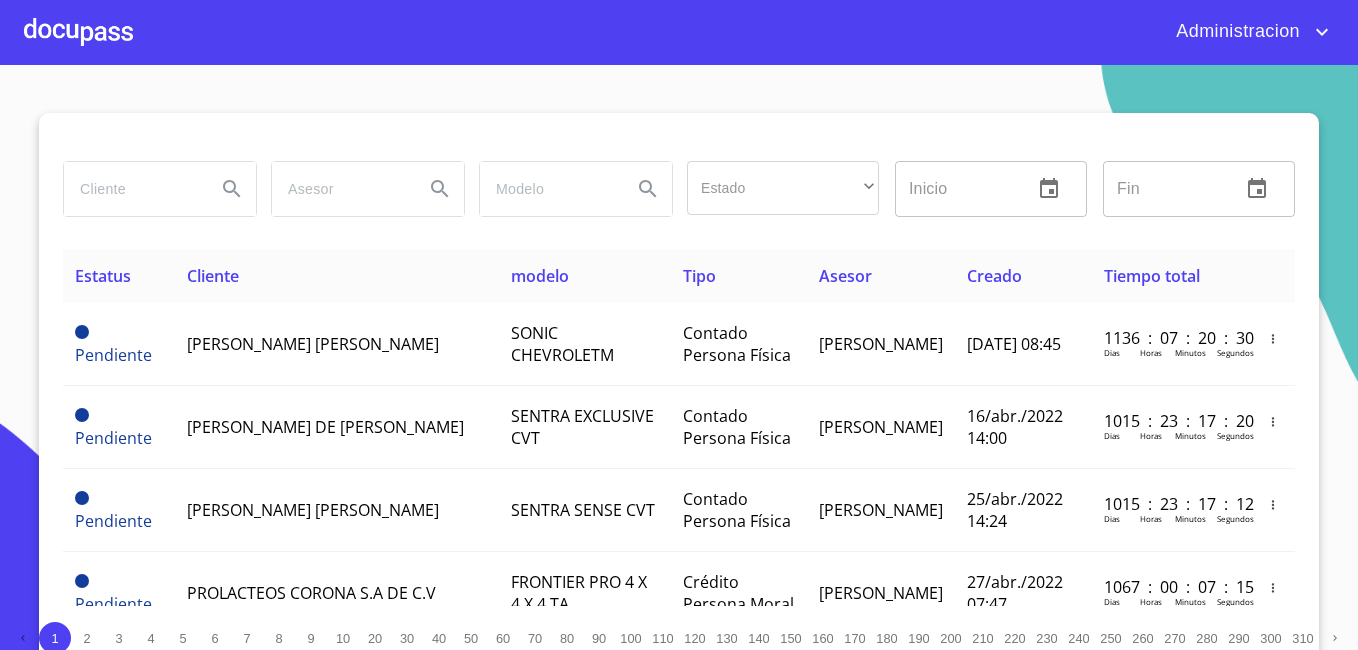 scroll, scrollTop: 0, scrollLeft: 0, axis: both 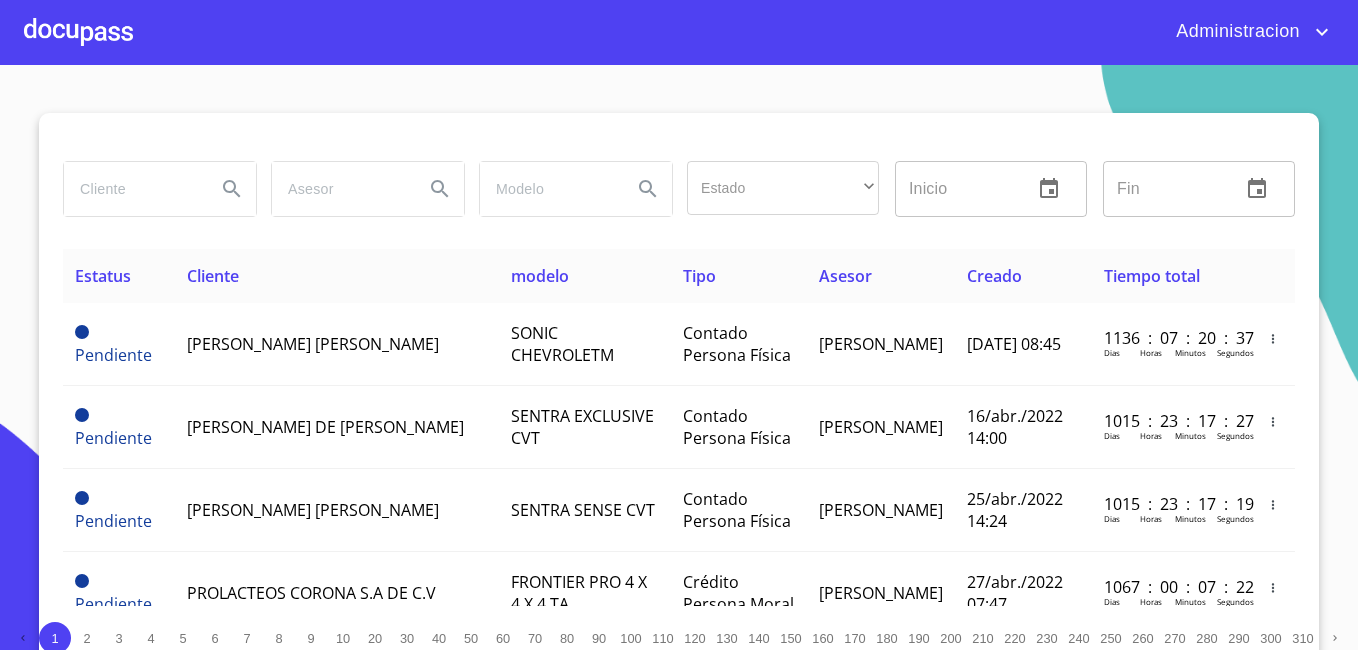 click at bounding box center [132, 189] 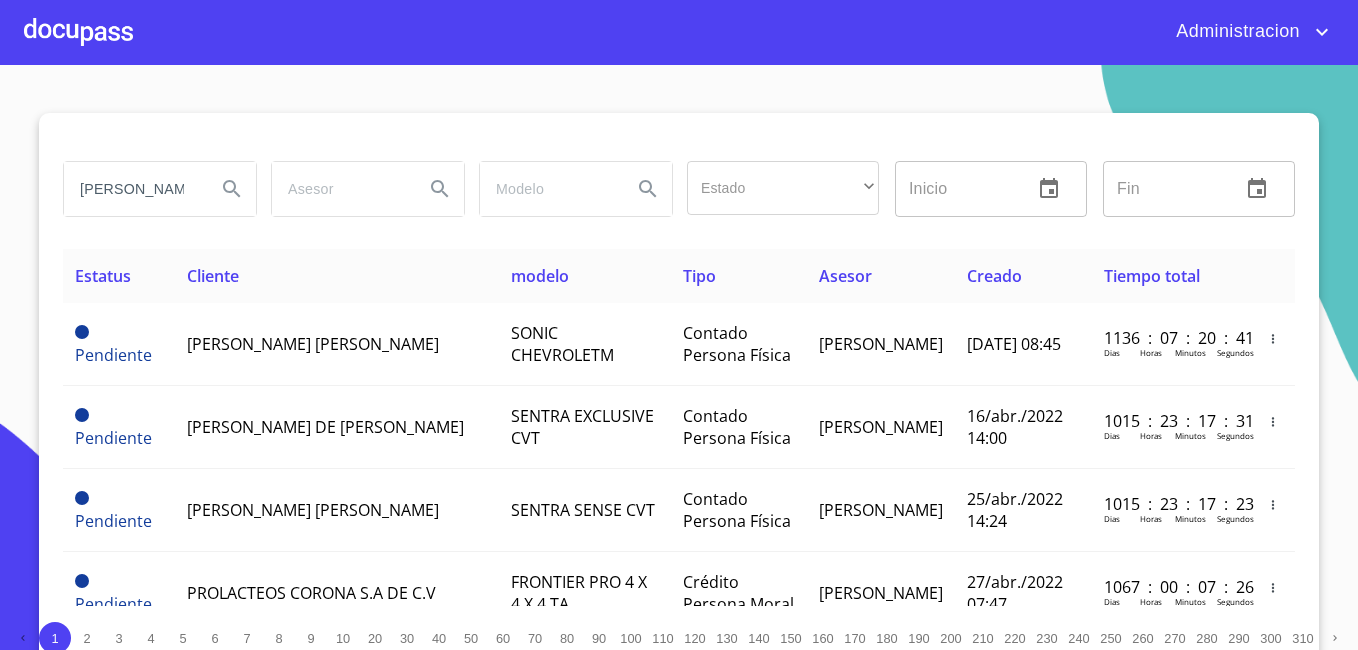 type on "[PERSON_NAME]" 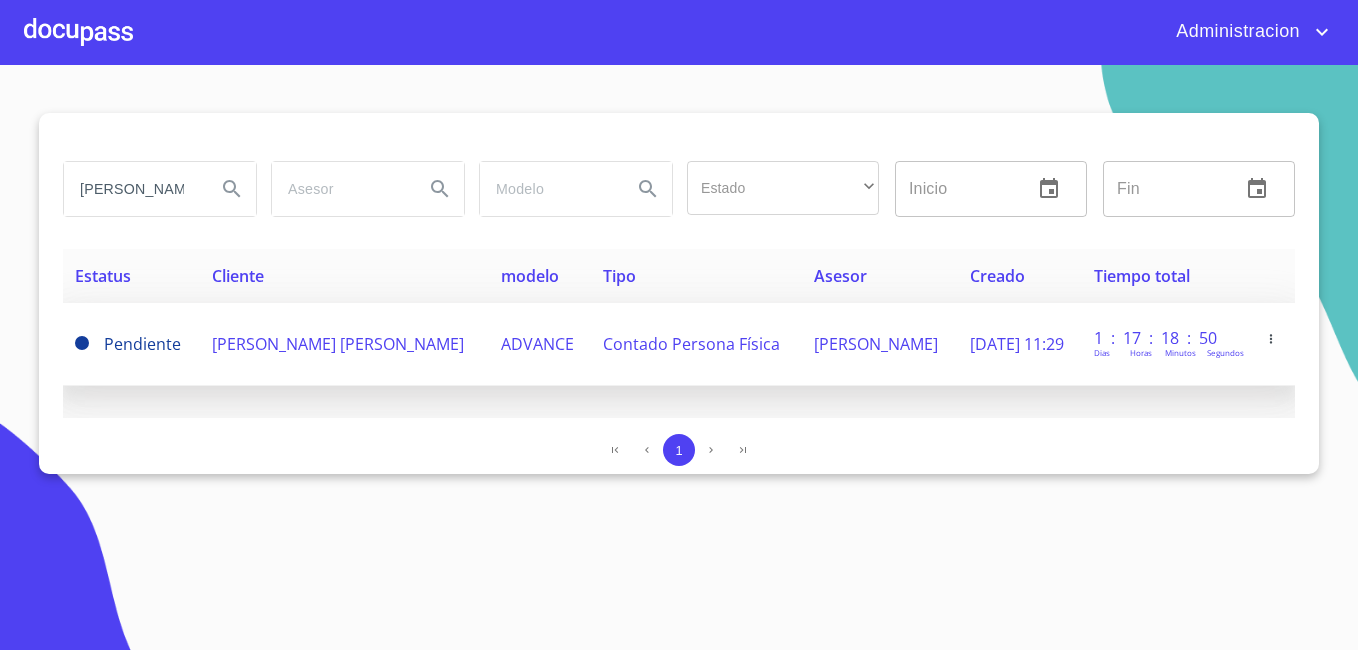 click on "Pendiente" at bounding box center (142, 344) 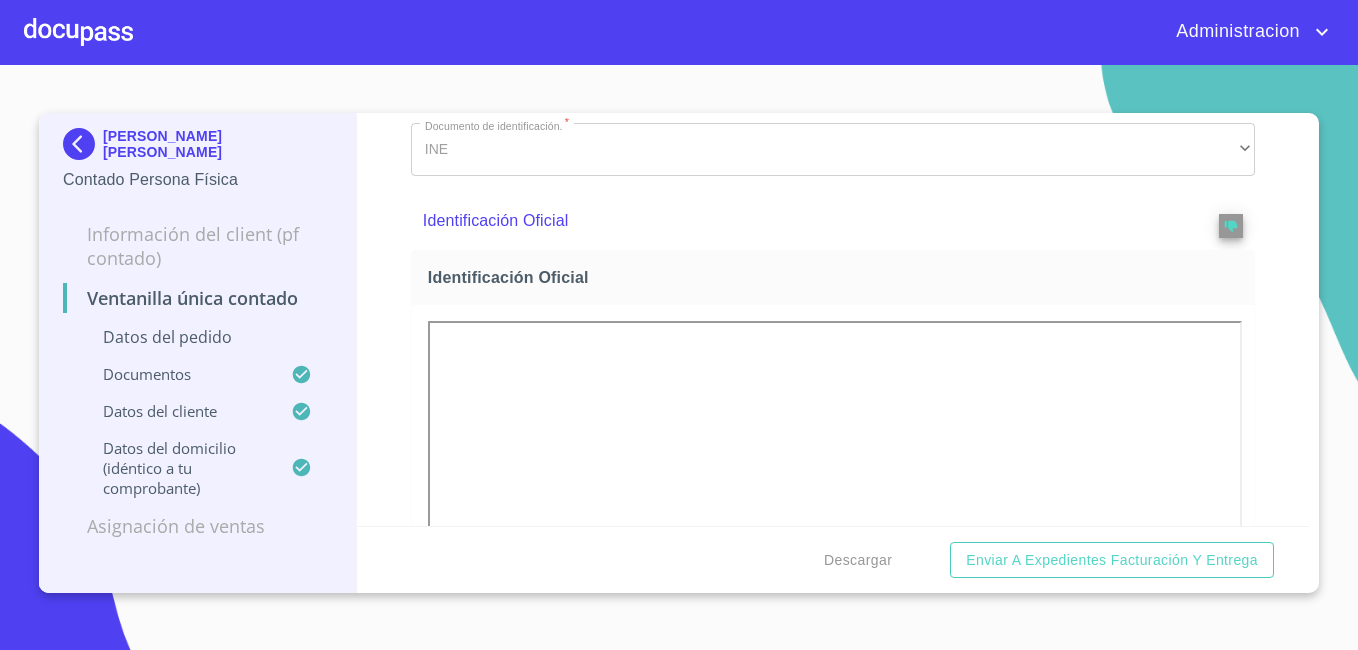 scroll, scrollTop: 900, scrollLeft: 0, axis: vertical 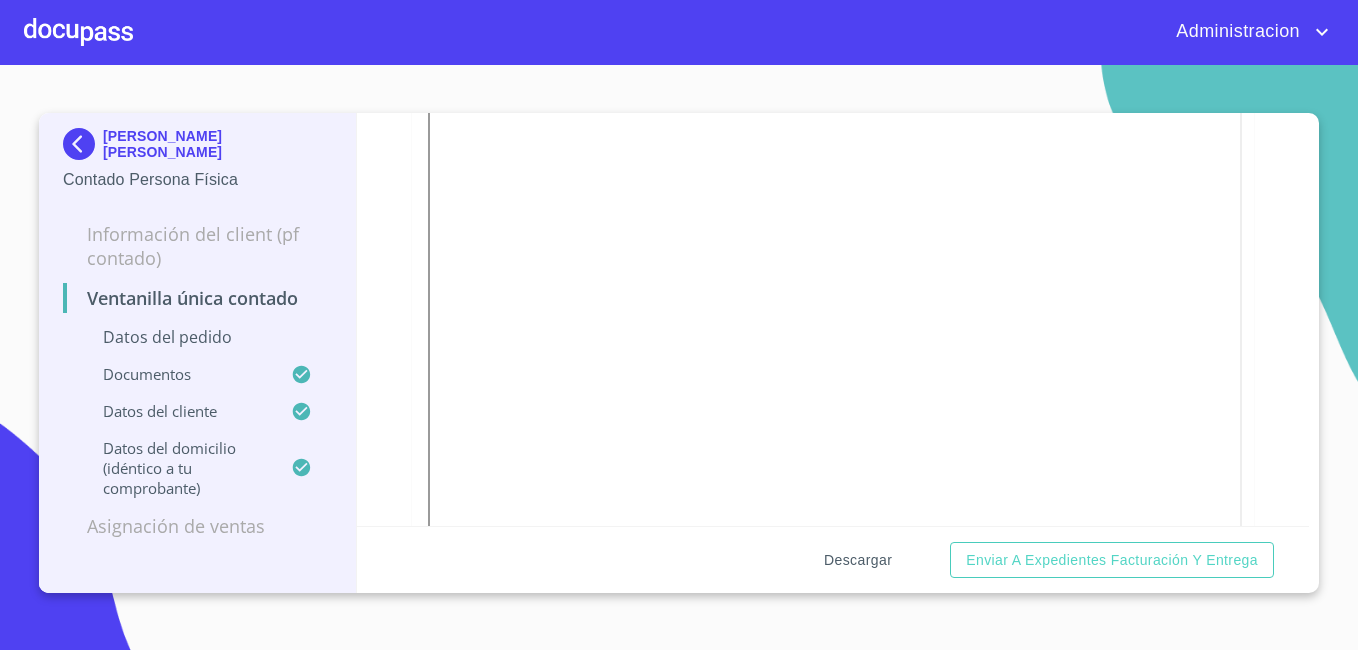 click on "Descargar" at bounding box center [858, 560] 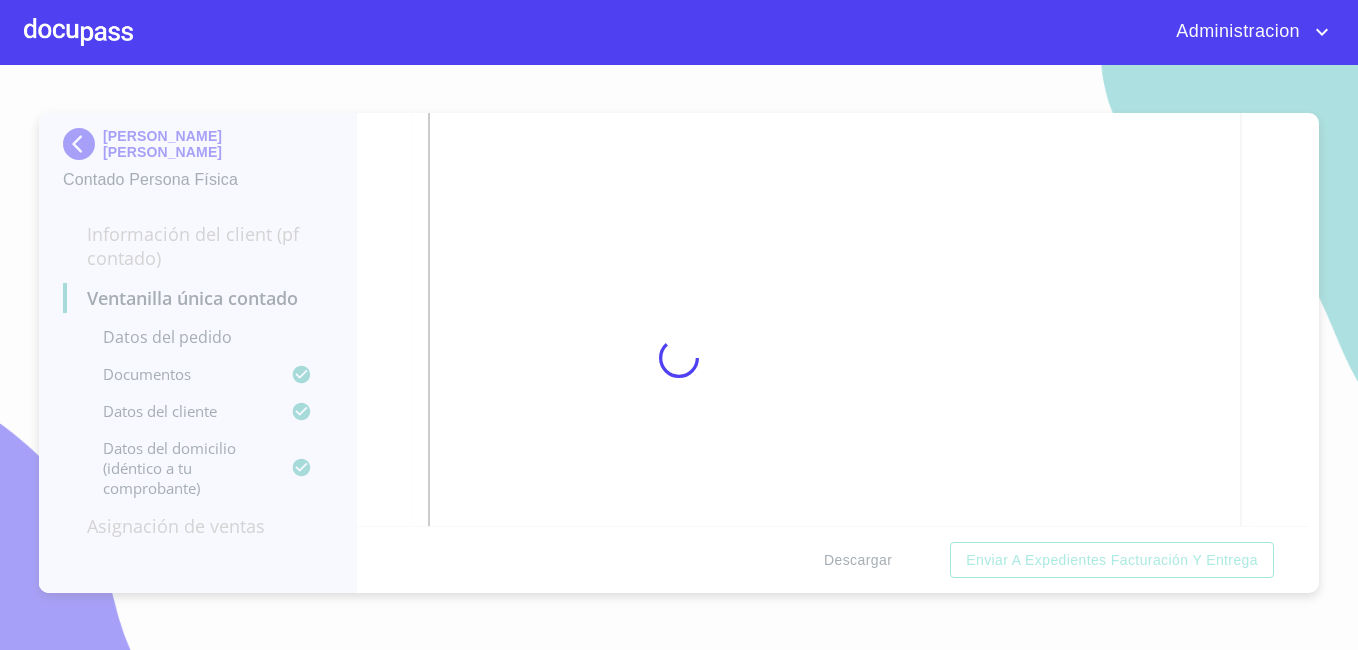 click at bounding box center [679, 357] 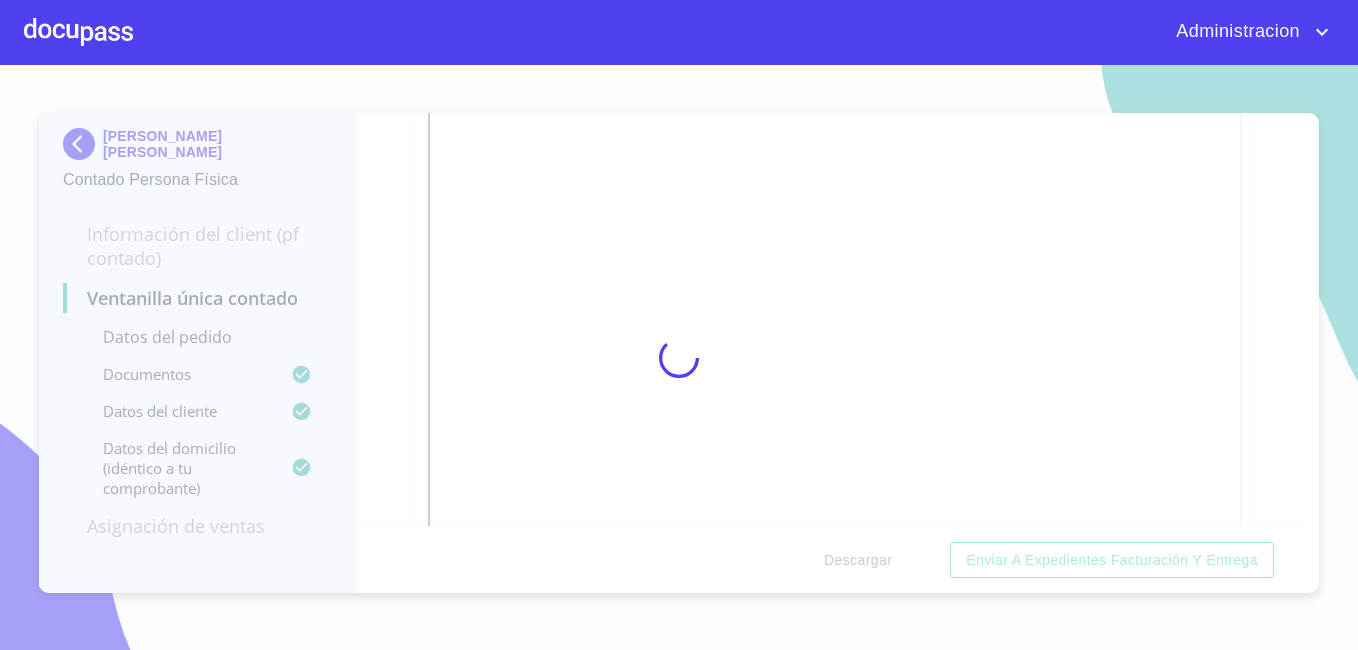 click at bounding box center (679, 357) 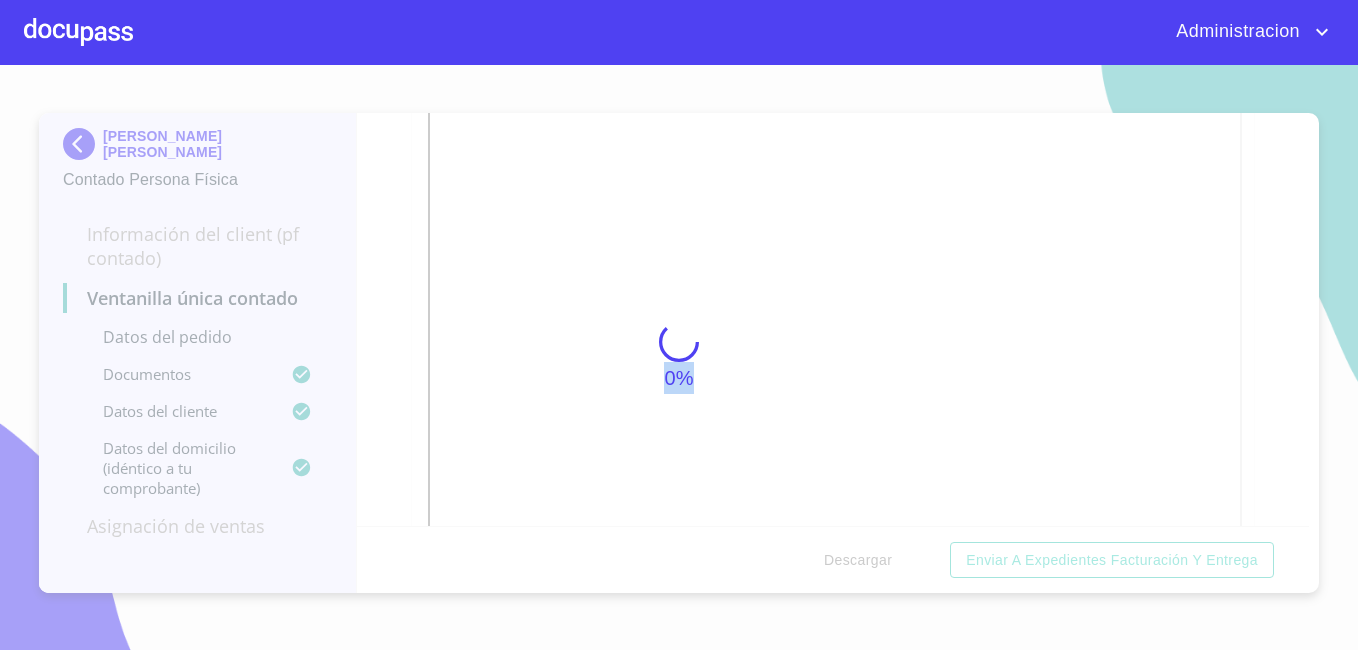 click on "0%" at bounding box center [679, 357] 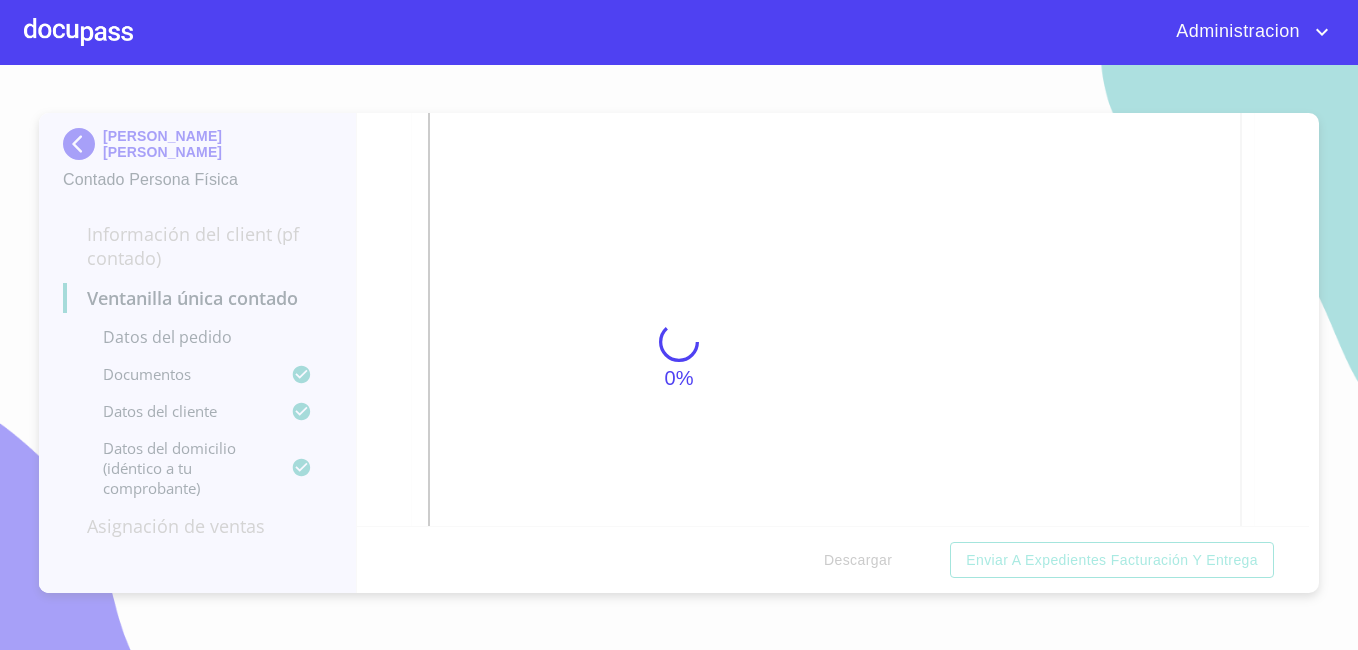 click on "0%" at bounding box center (679, 357) 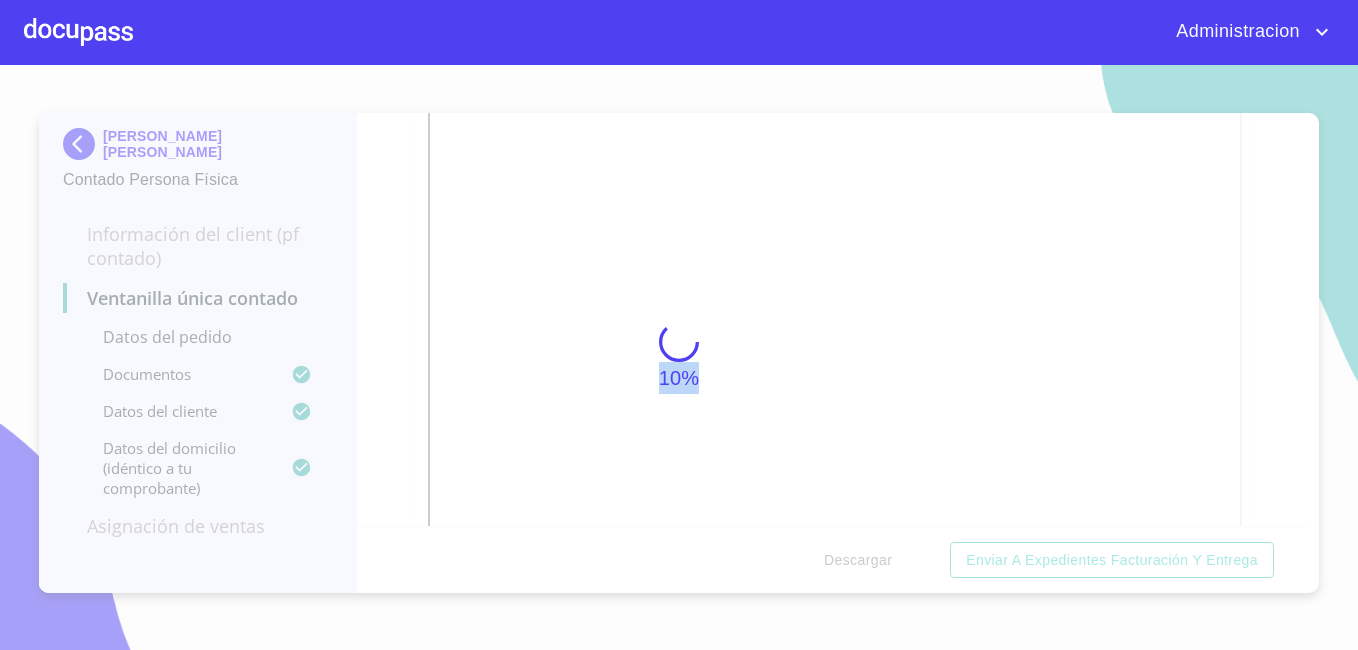click on "10%" at bounding box center (679, 357) 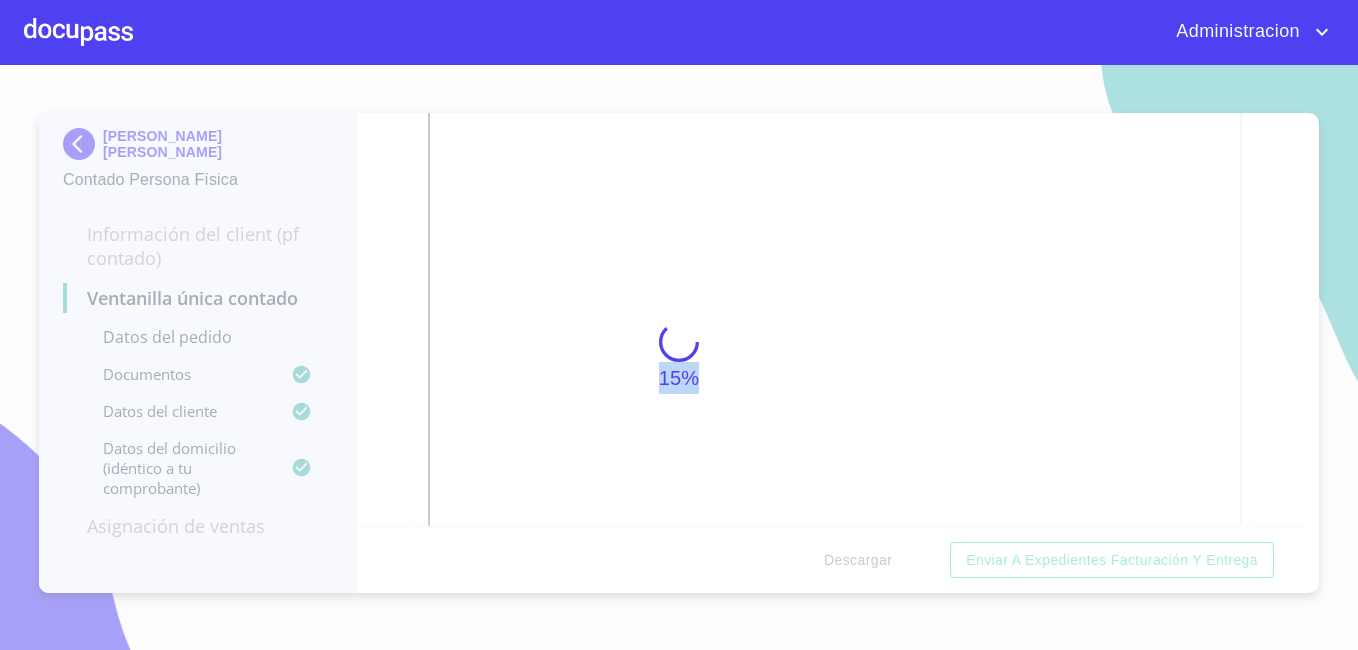 click on "15%" at bounding box center [679, 357] 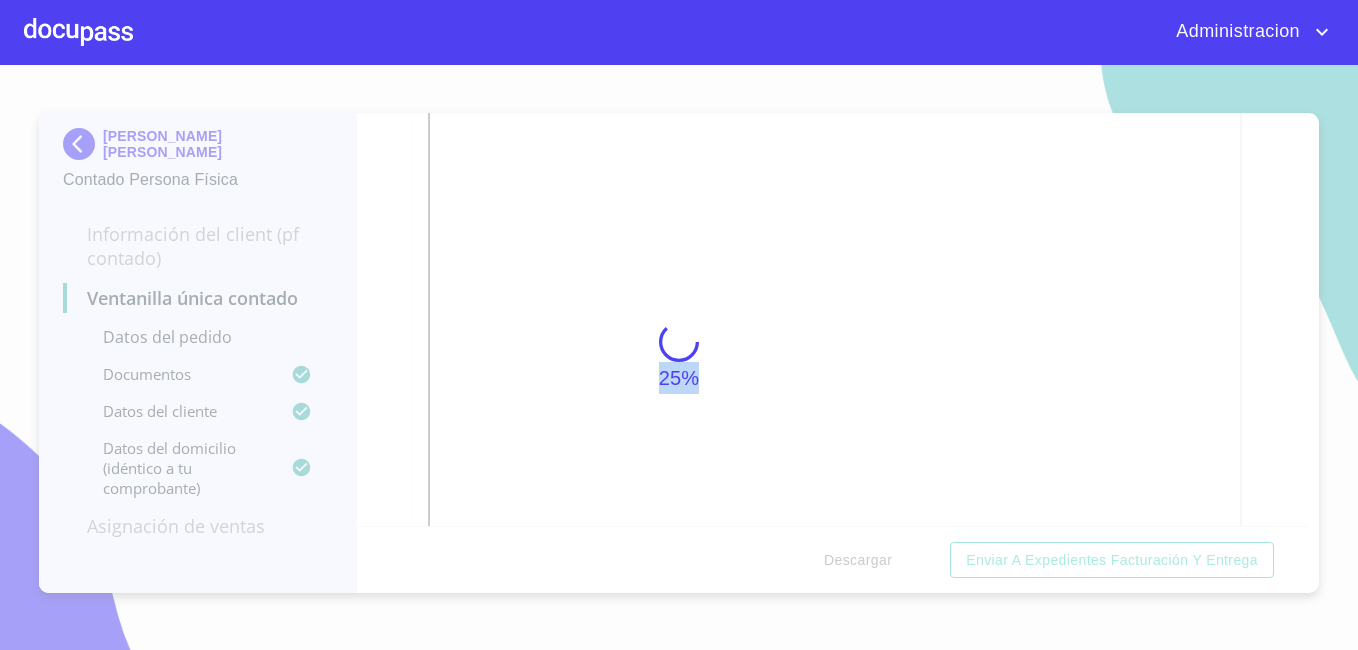 click on "25%" at bounding box center [679, 357] 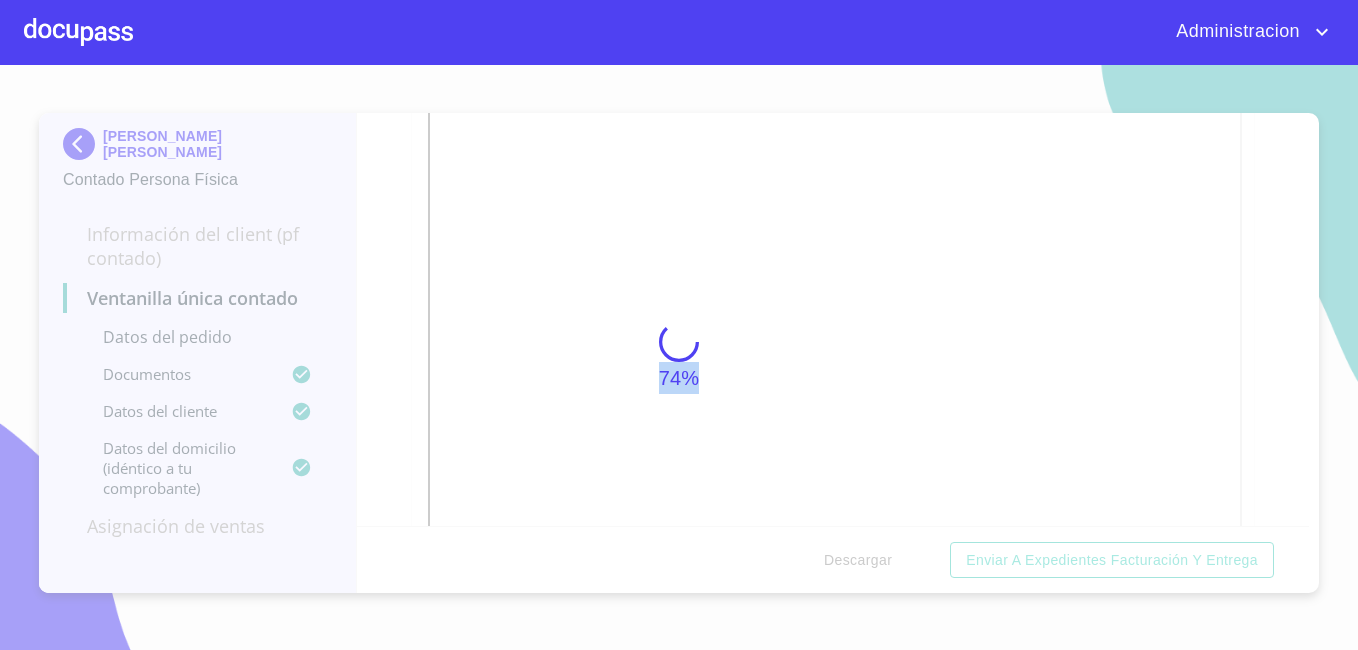 click on "74%" at bounding box center (679, 357) 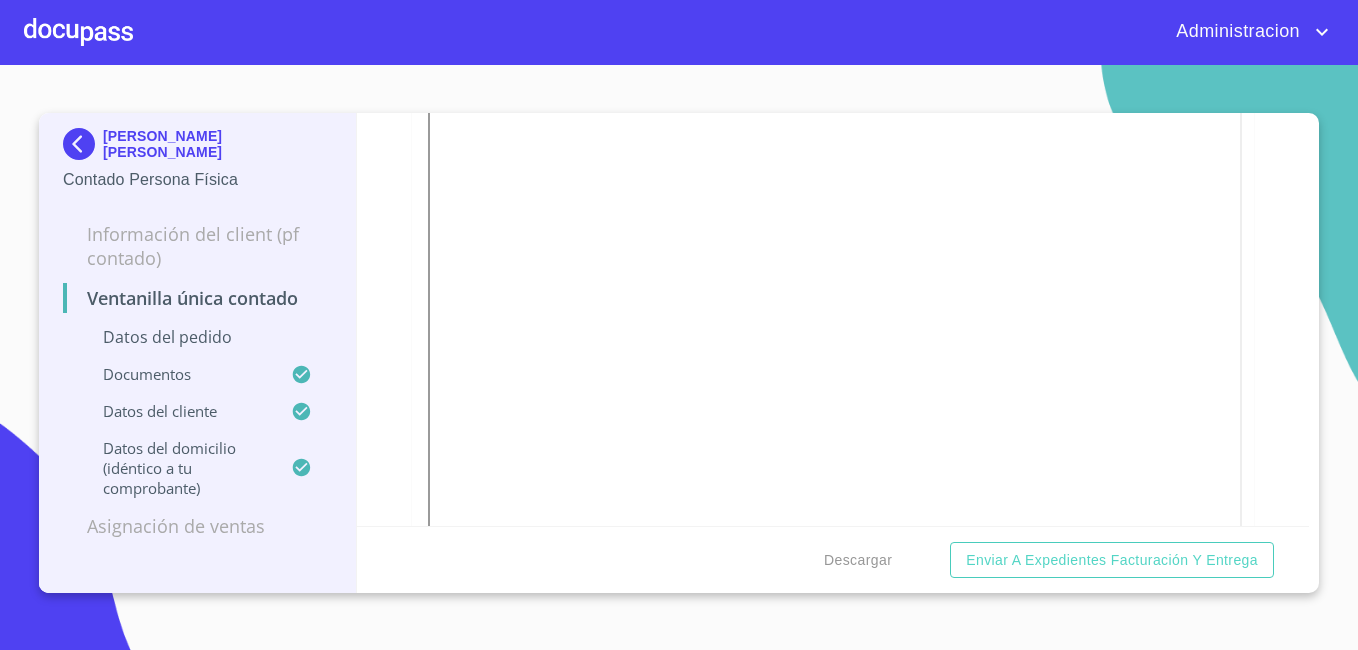 click on "[PERSON_NAME] [PERSON_NAME]" at bounding box center [217, 144] 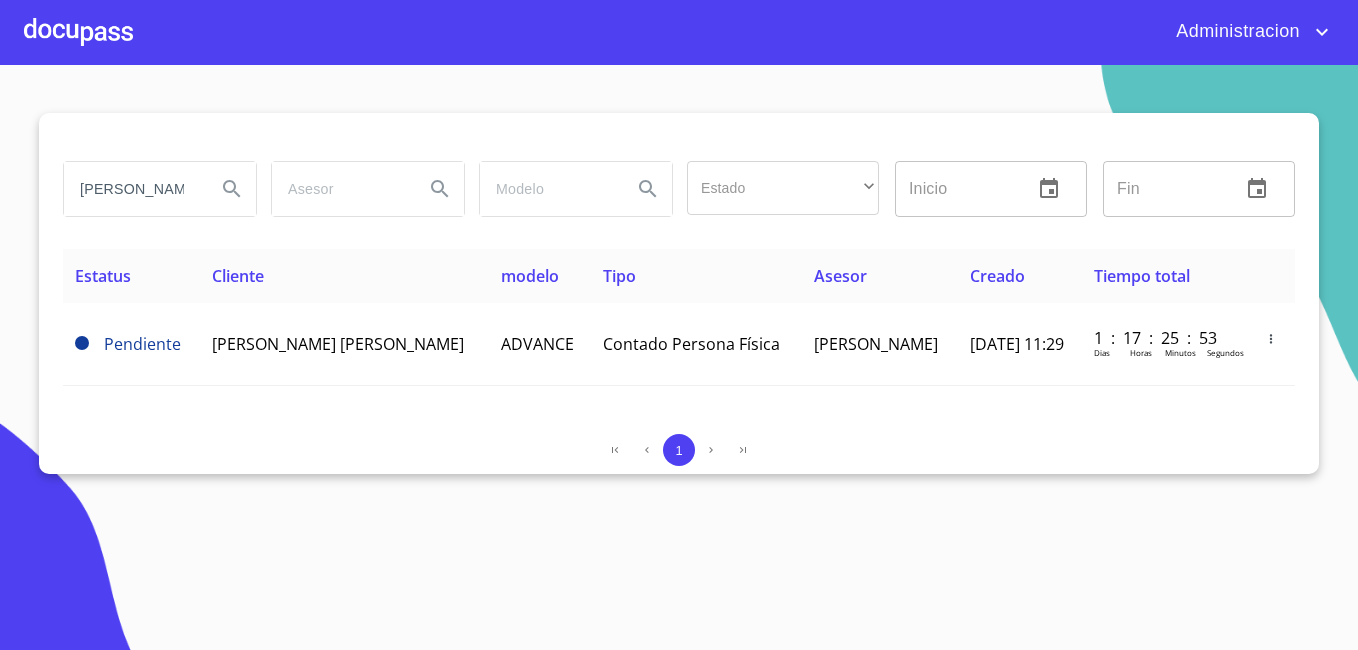 click on "[PERSON_NAME]" at bounding box center [132, 189] 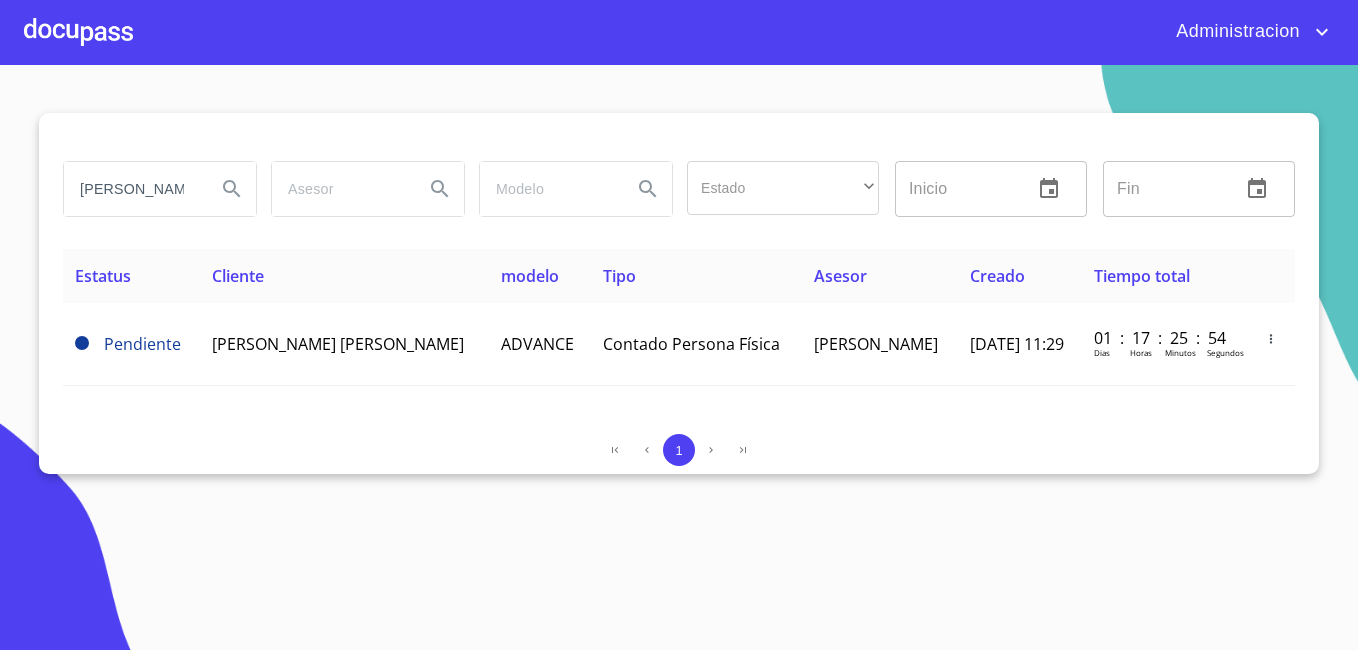 click on "[PERSON_NAME]" at bounding box center [132, 189] 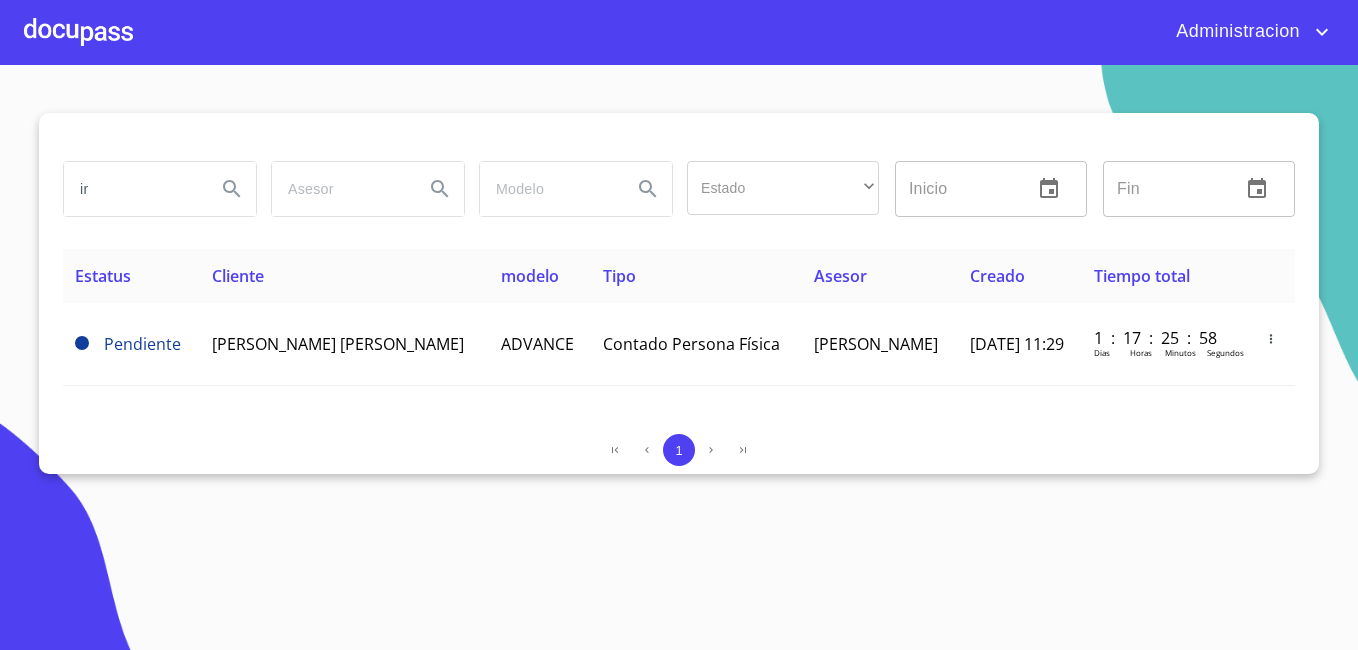 type on "i" 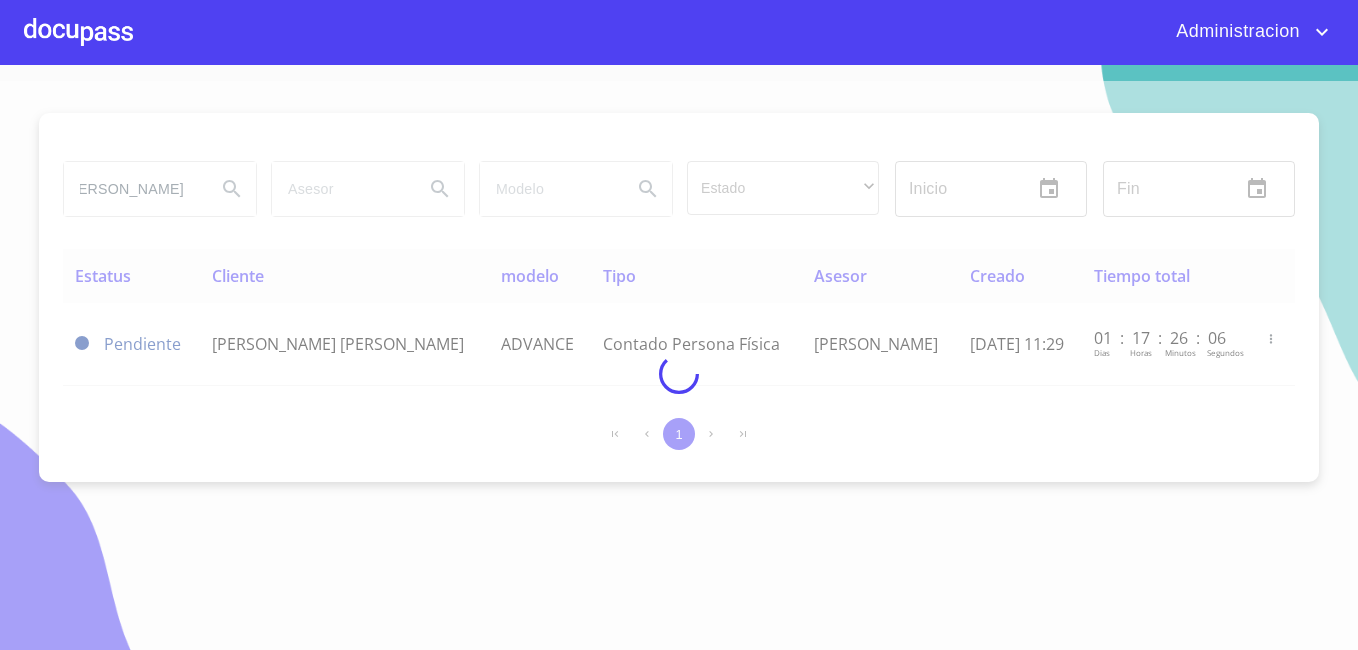 scroll, scrollTop: 0, scrollLeft: 63, axis: horizontal 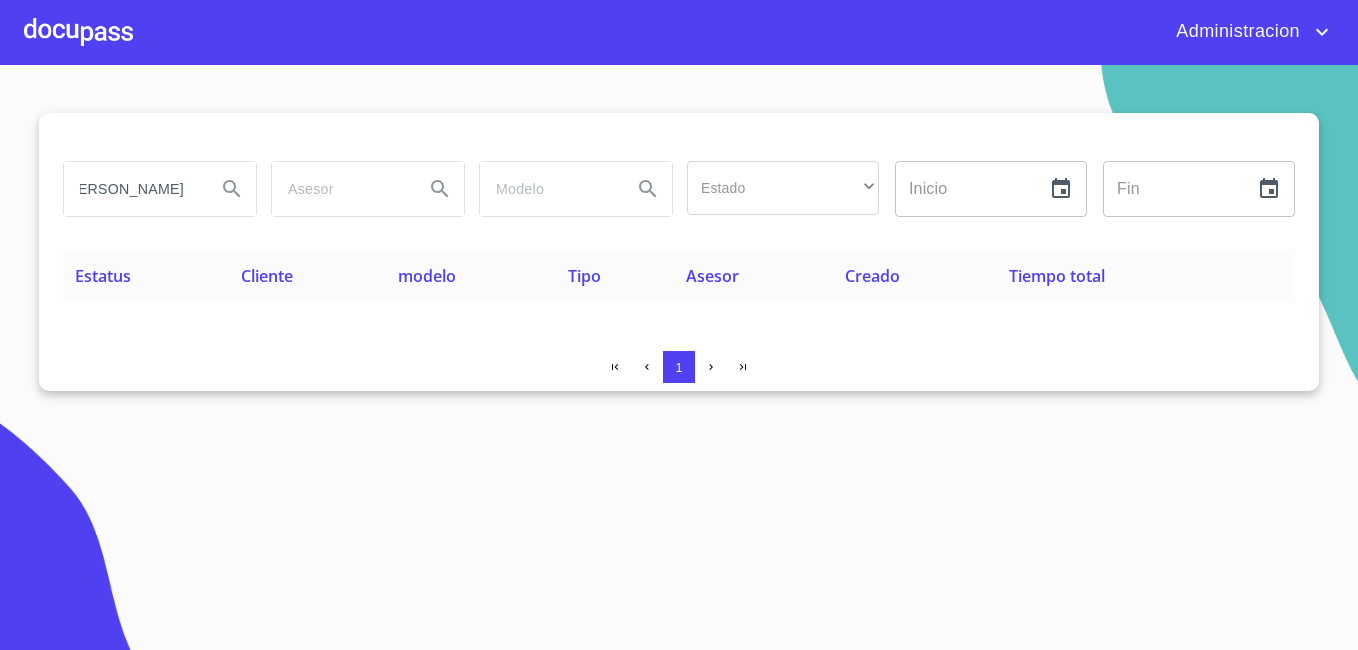 type on "[PERSON_NAME]" 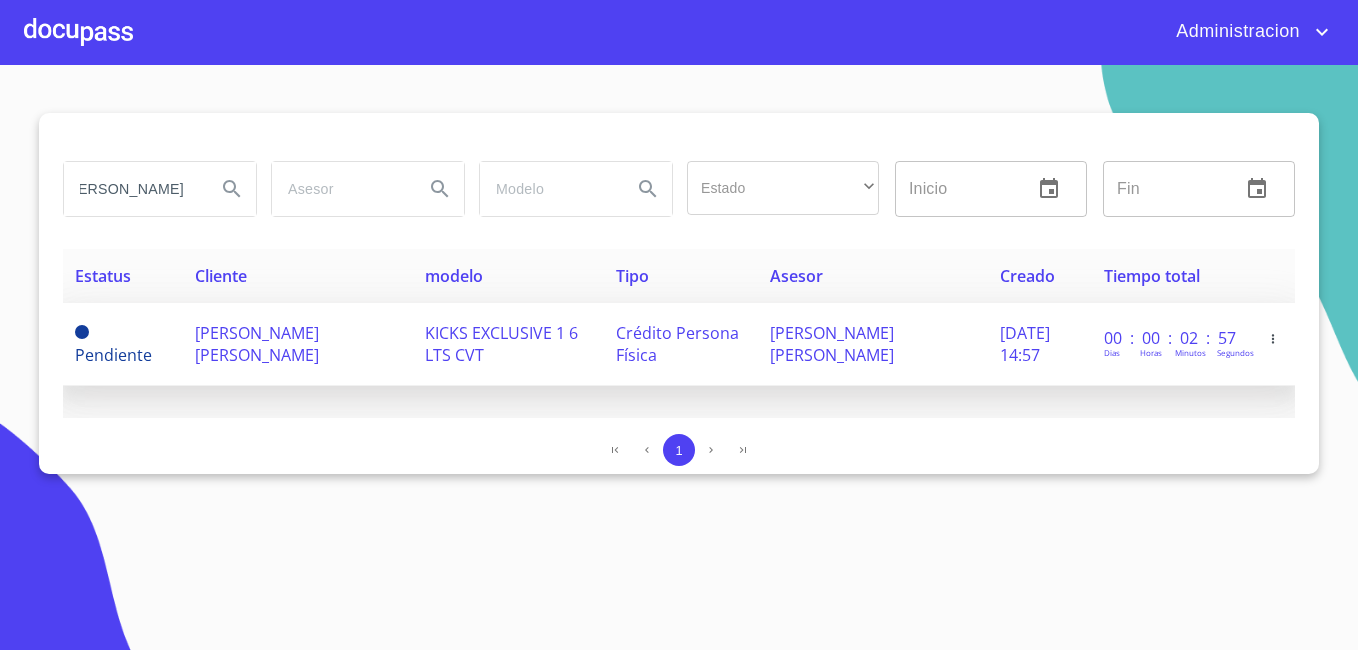 scroll, scrollTop: 0, scrollLeft: 0, axis: both 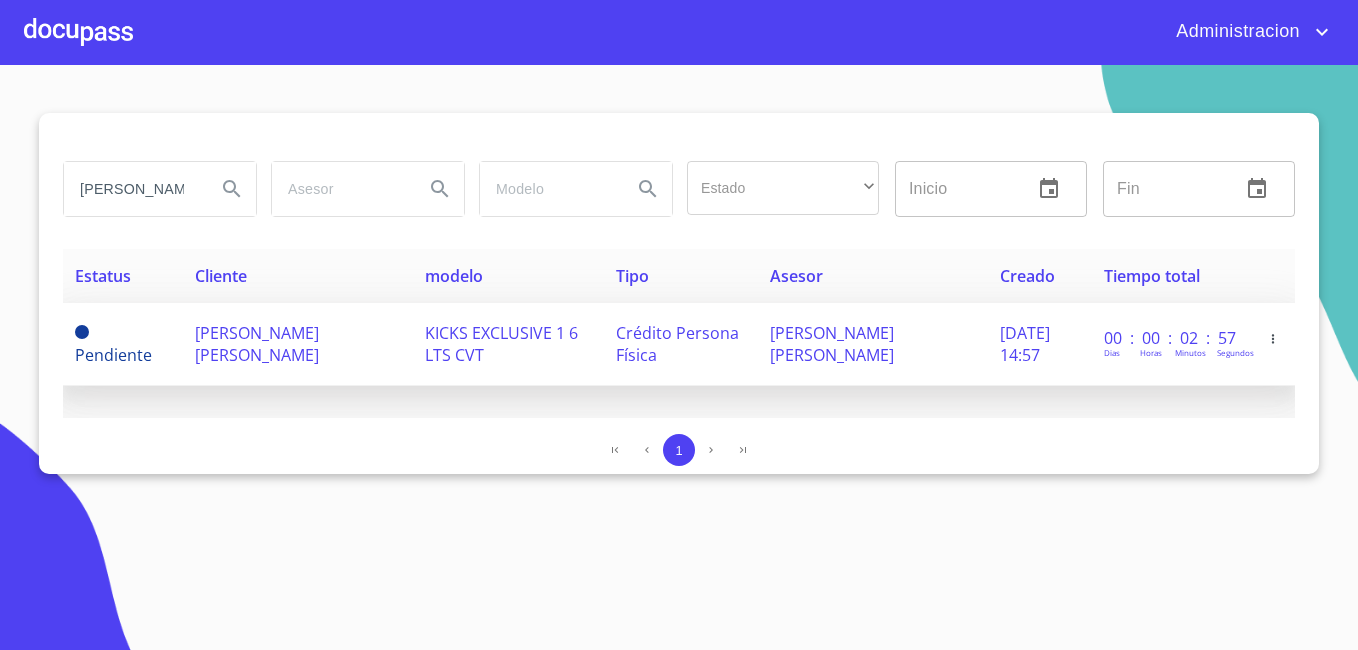 click on "[PERSON_NAME] [PERSON_NAME]" at bounding box center [298, 344] 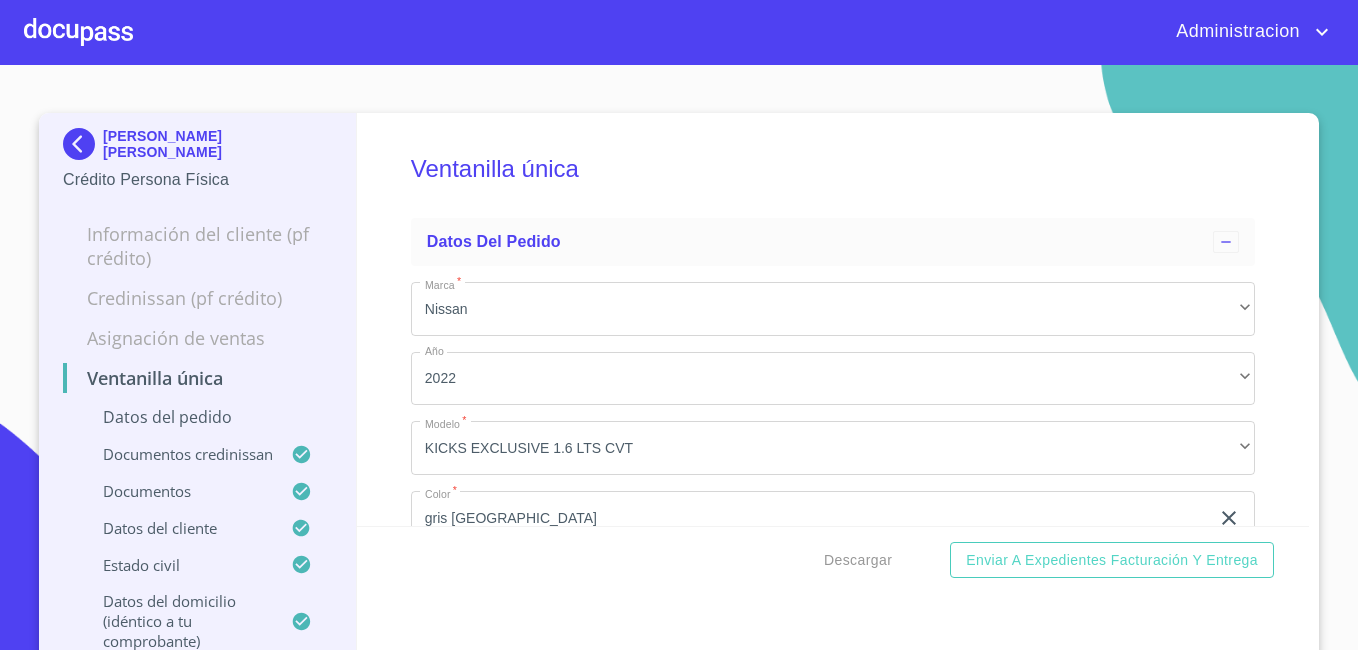 scroll, scrollTop: 16, scrollLeft: 0, axis: vertical 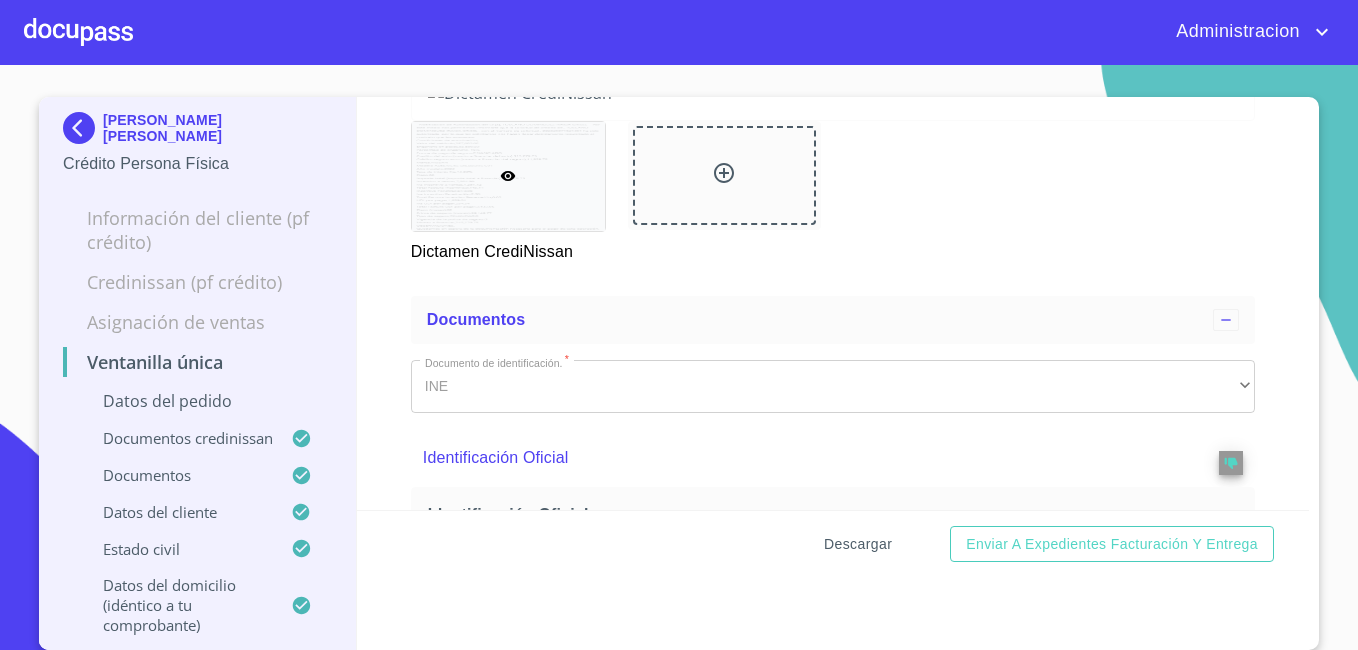 click on "Descargar" at bounding box center [858, 544] 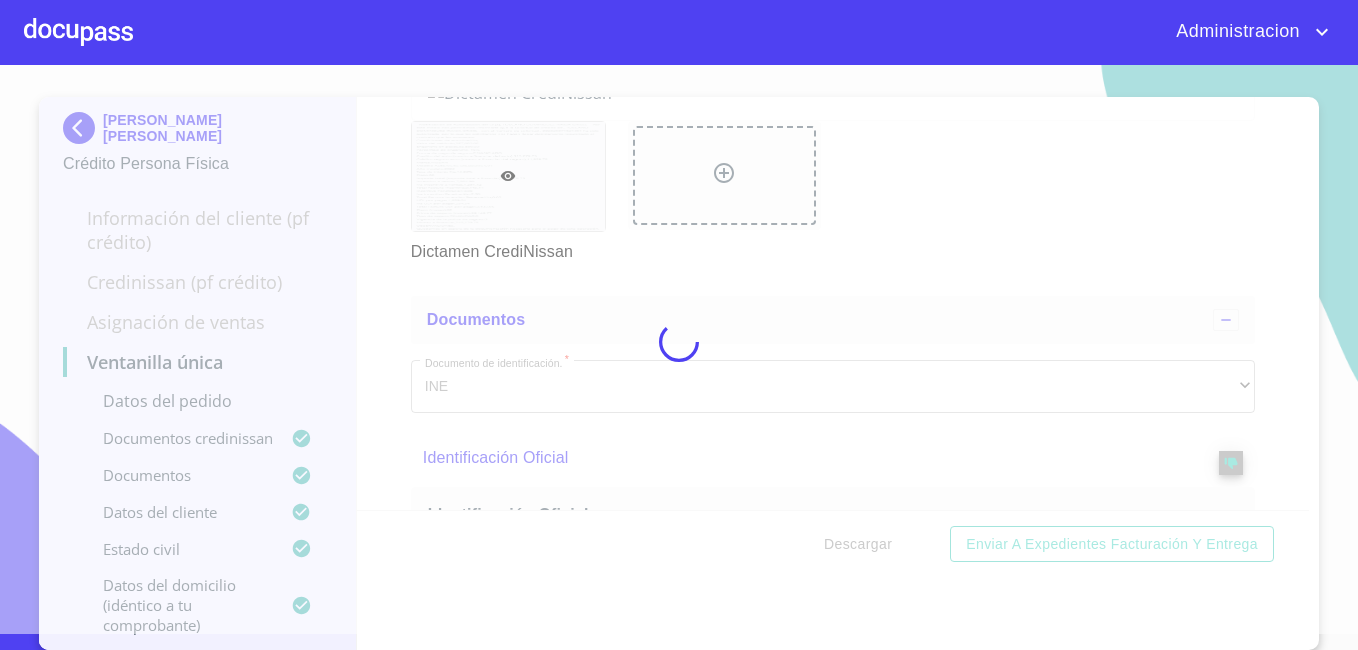 click at bounding box center [679, 341] 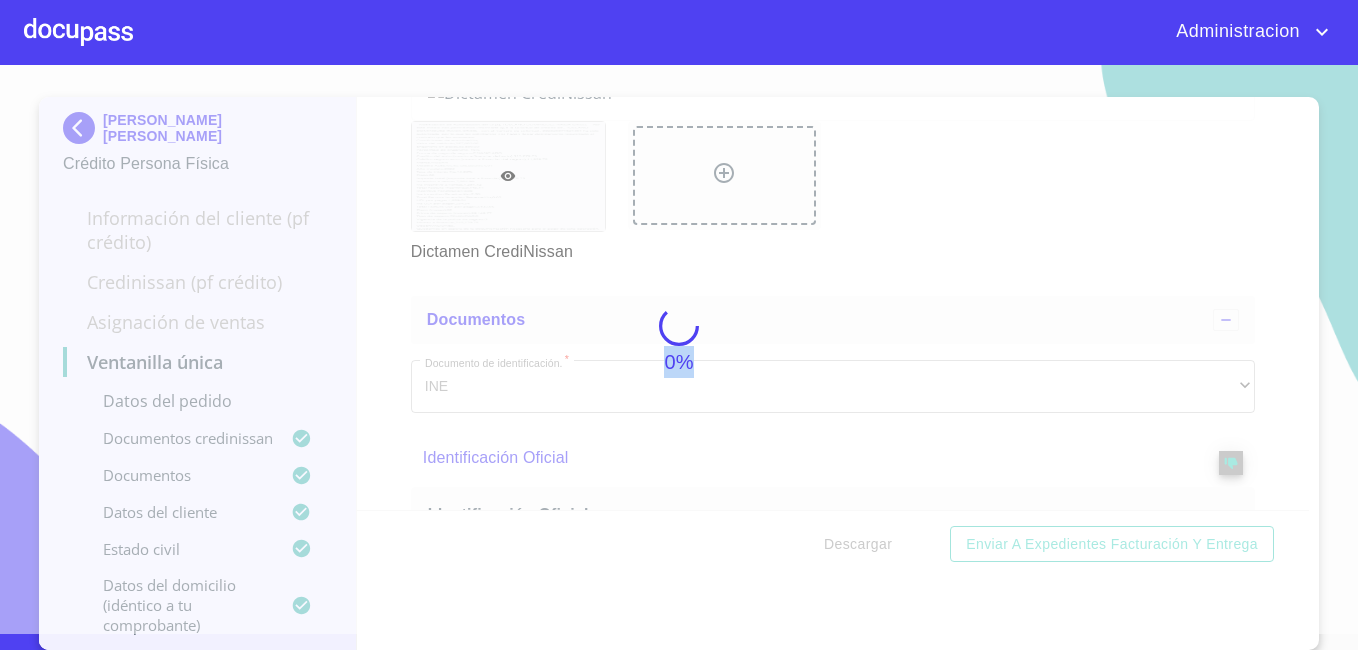 click on "0%" at bounding box center (679, 341) 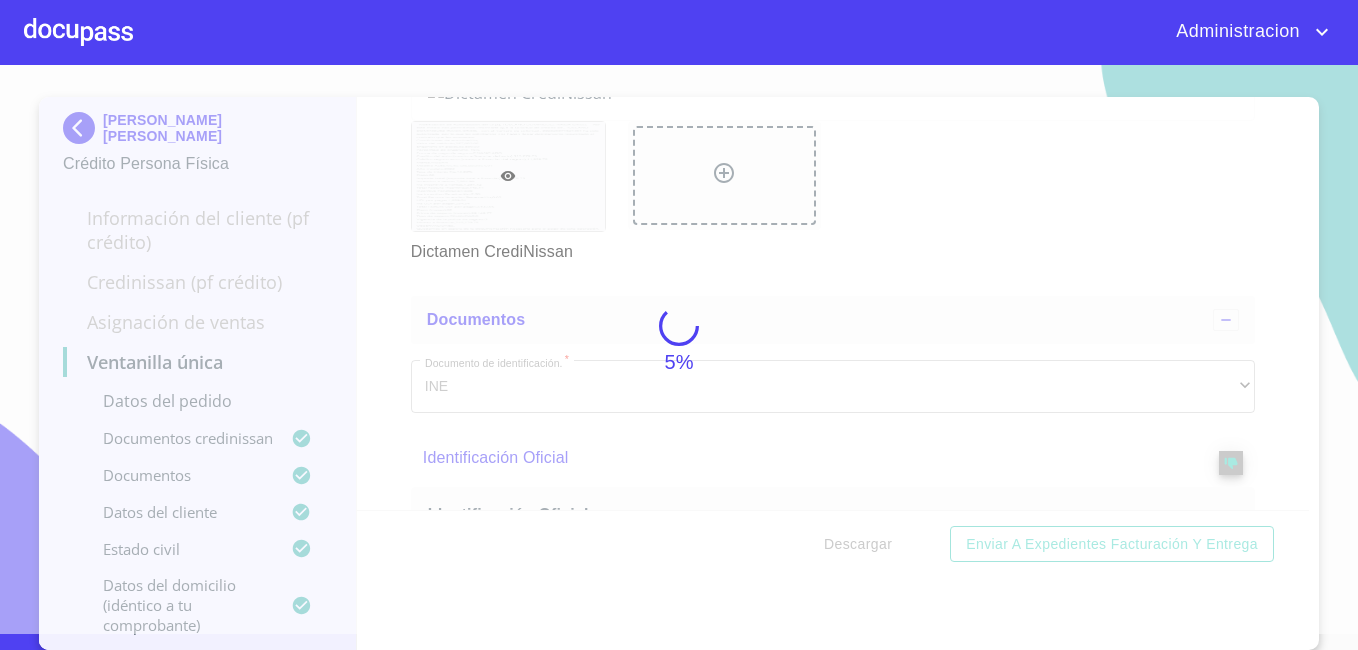 click on "5%" at bounding box center [679, 341] 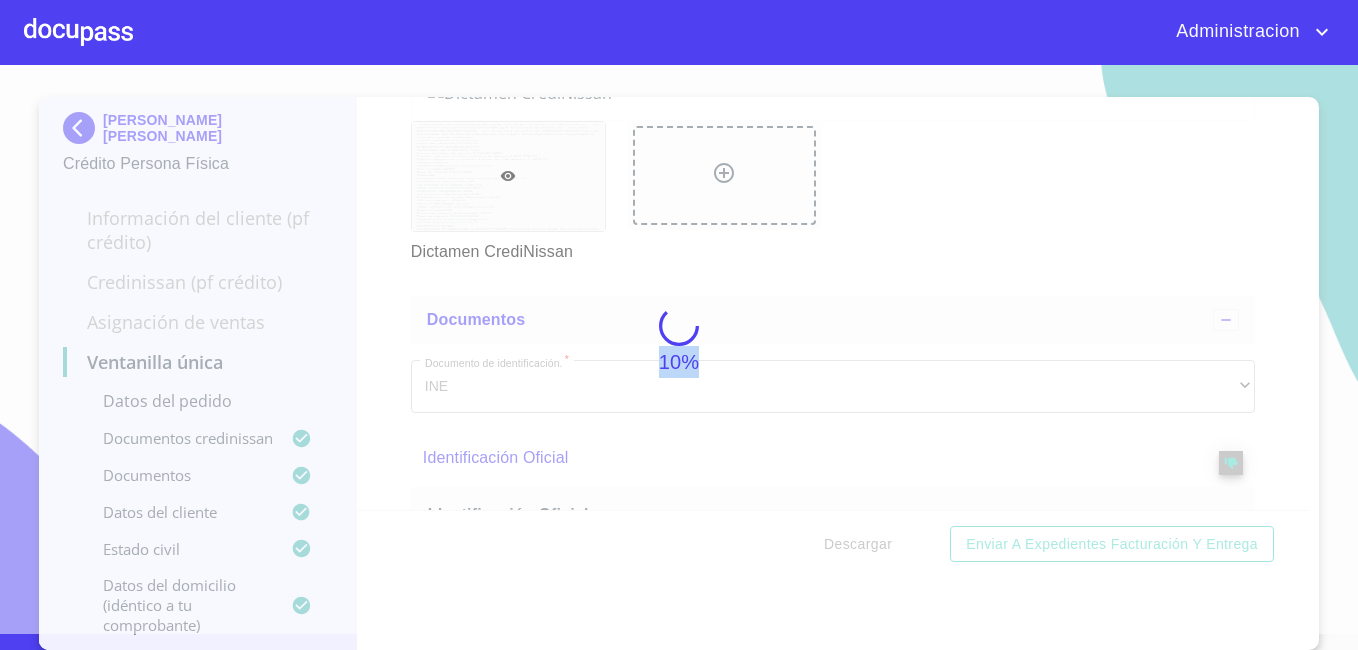 click on "10%" at bounding box center [679, 341] 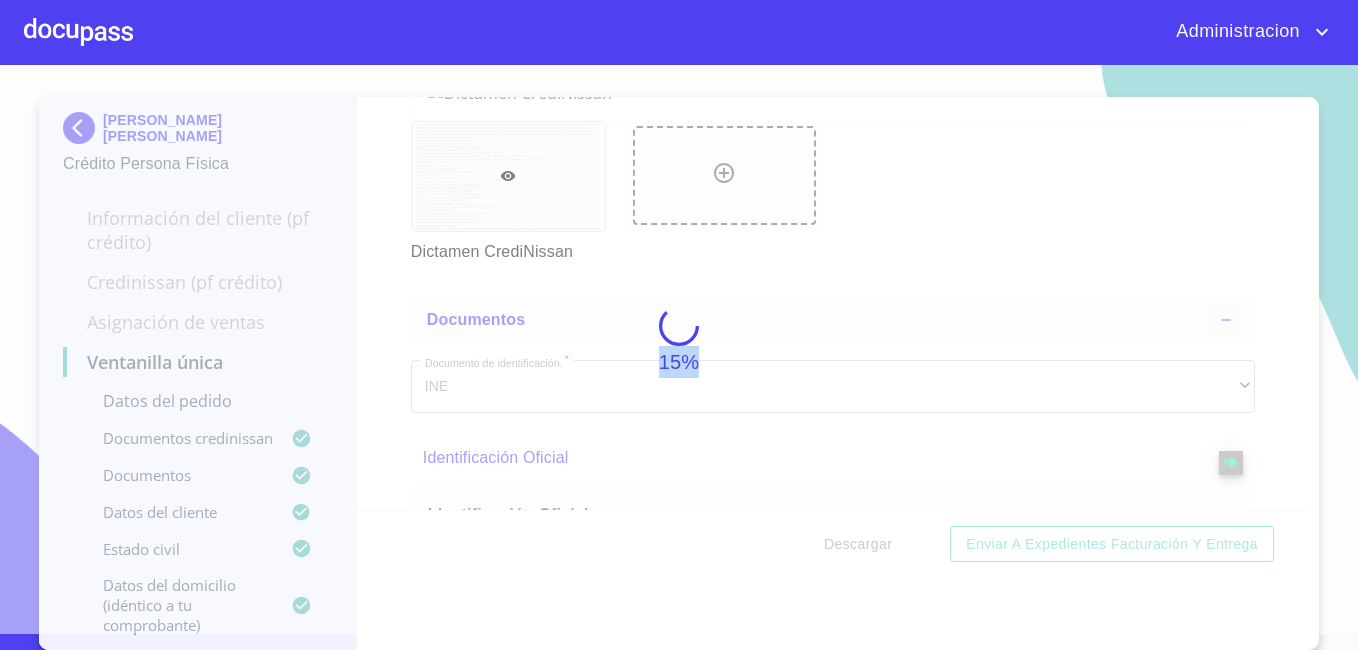 click on "15%" at bounding box center [679, 341] 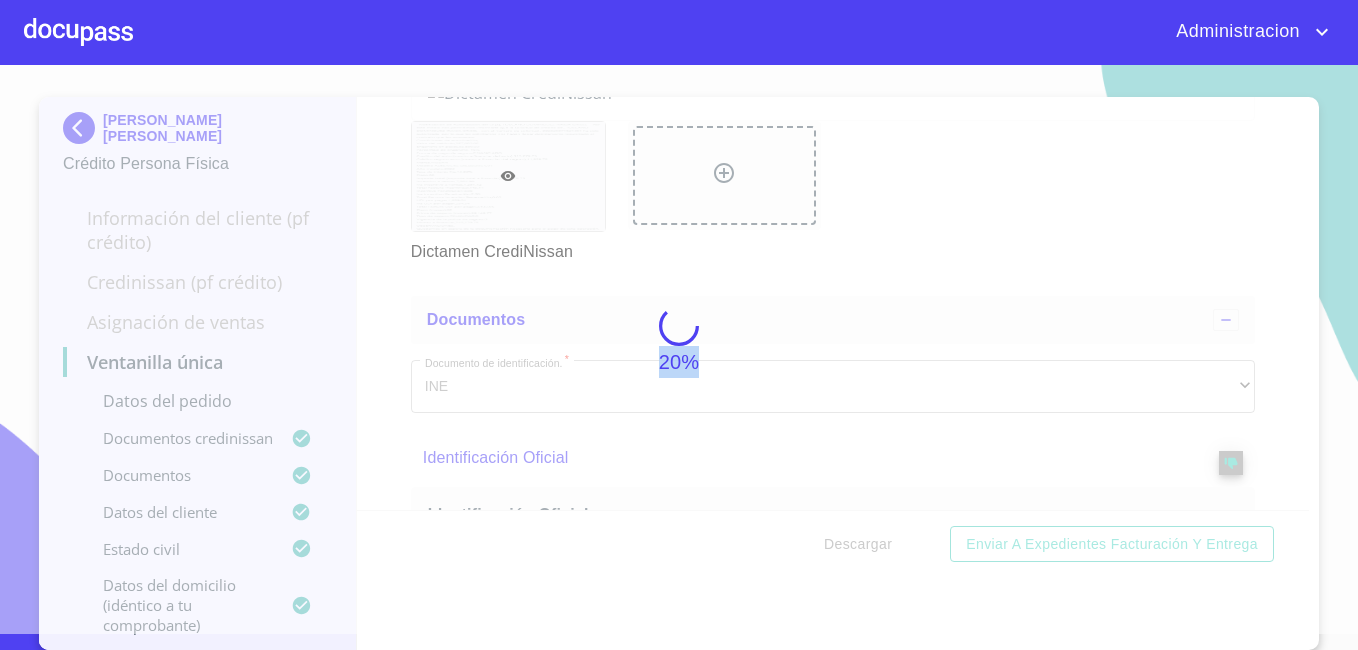 click on "20%" at bounding box center (679, 341) 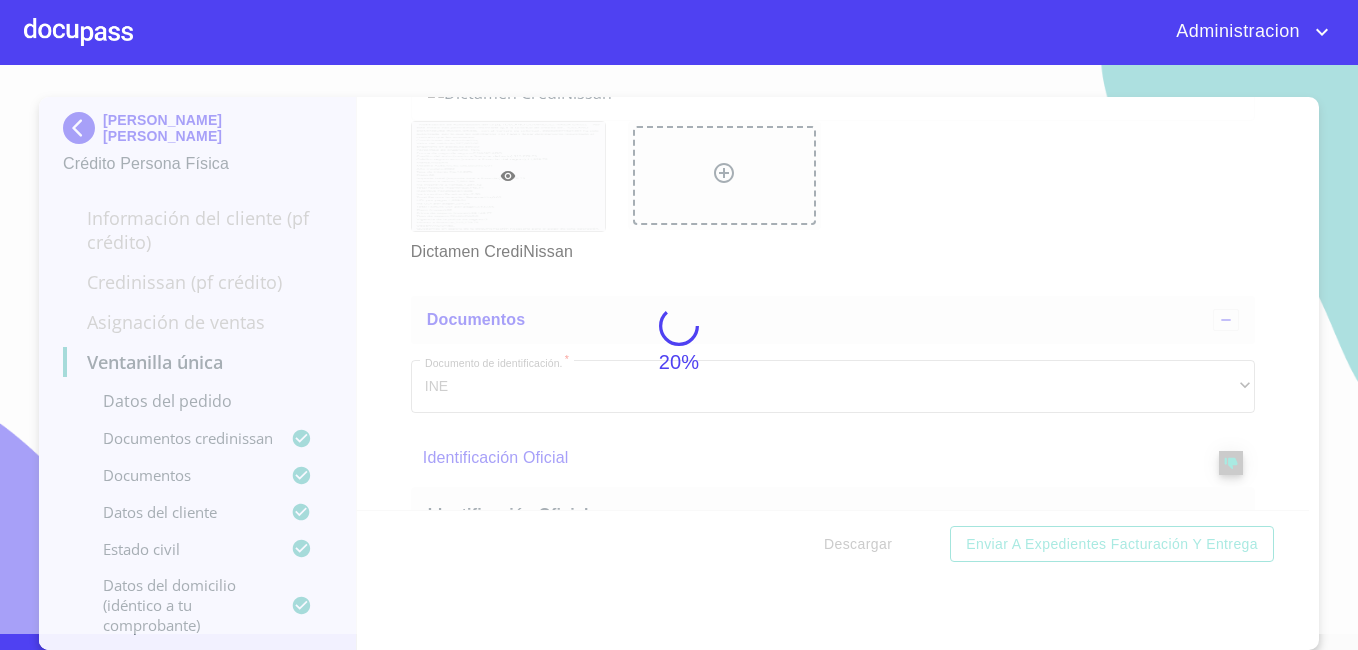 click on "20%" at bounding box center [679, 341] 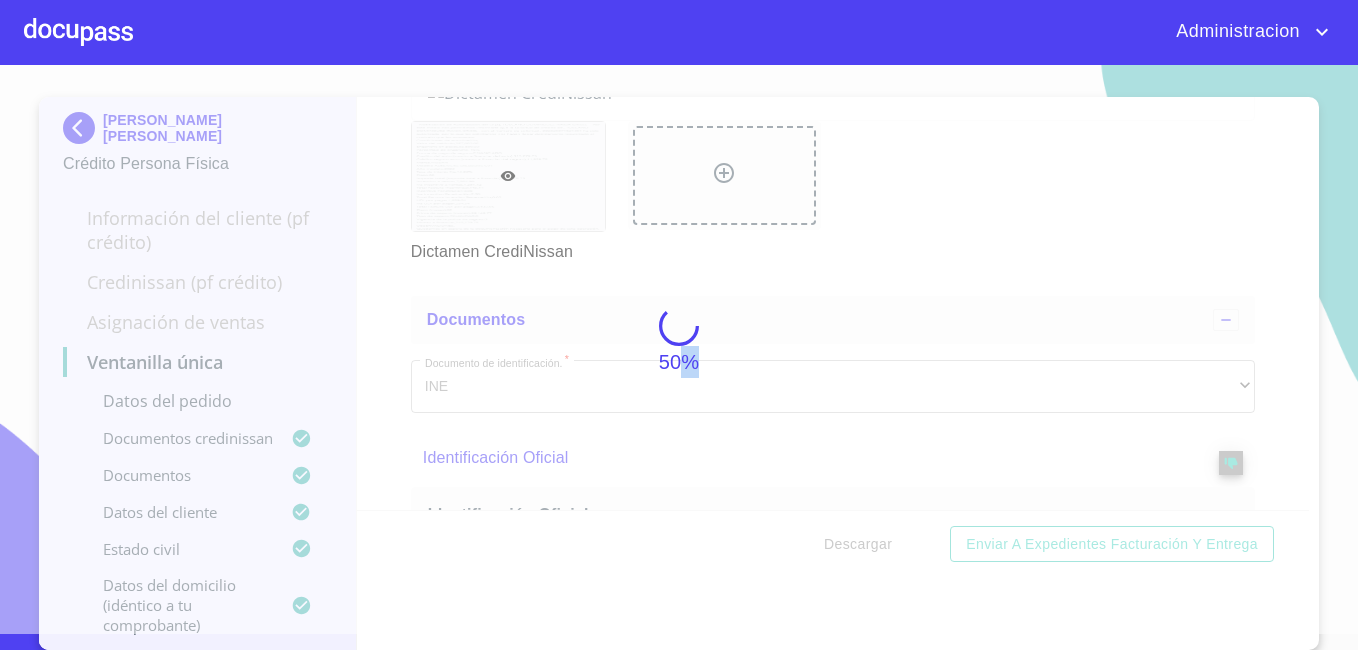 click on "50%" at bounding box center (679, 341) 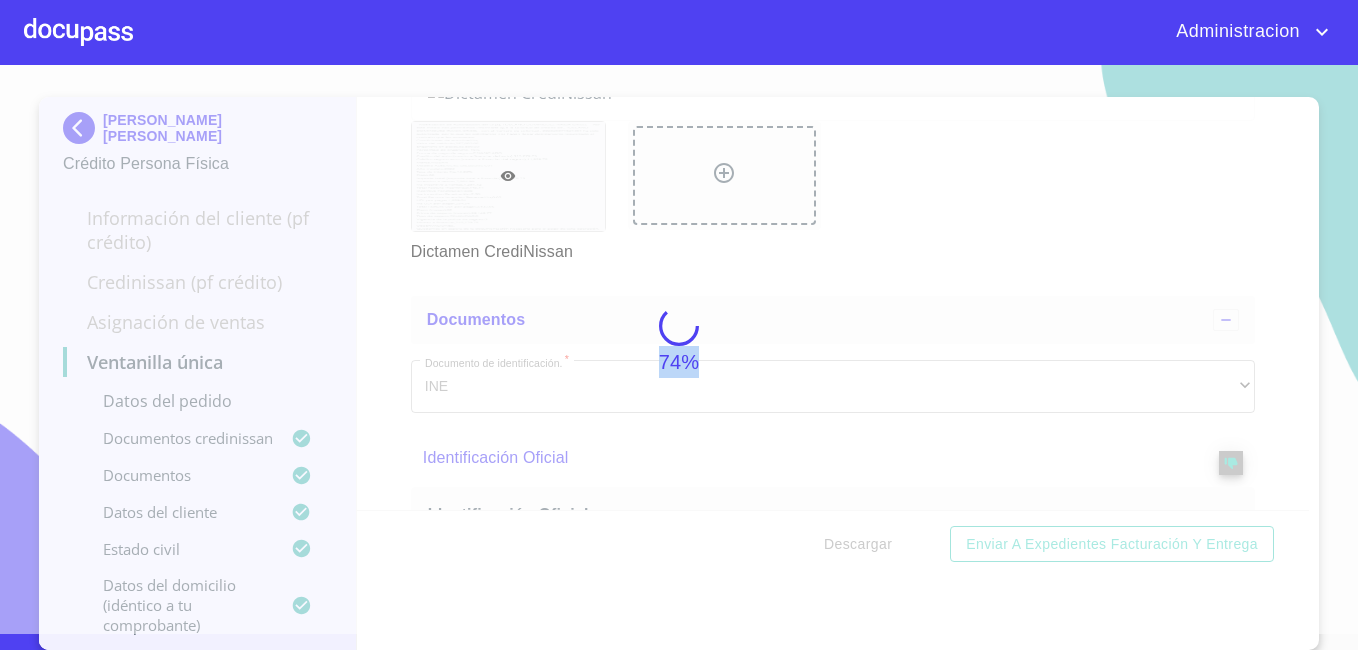 click on "74%" at bounding box center (679, 341) 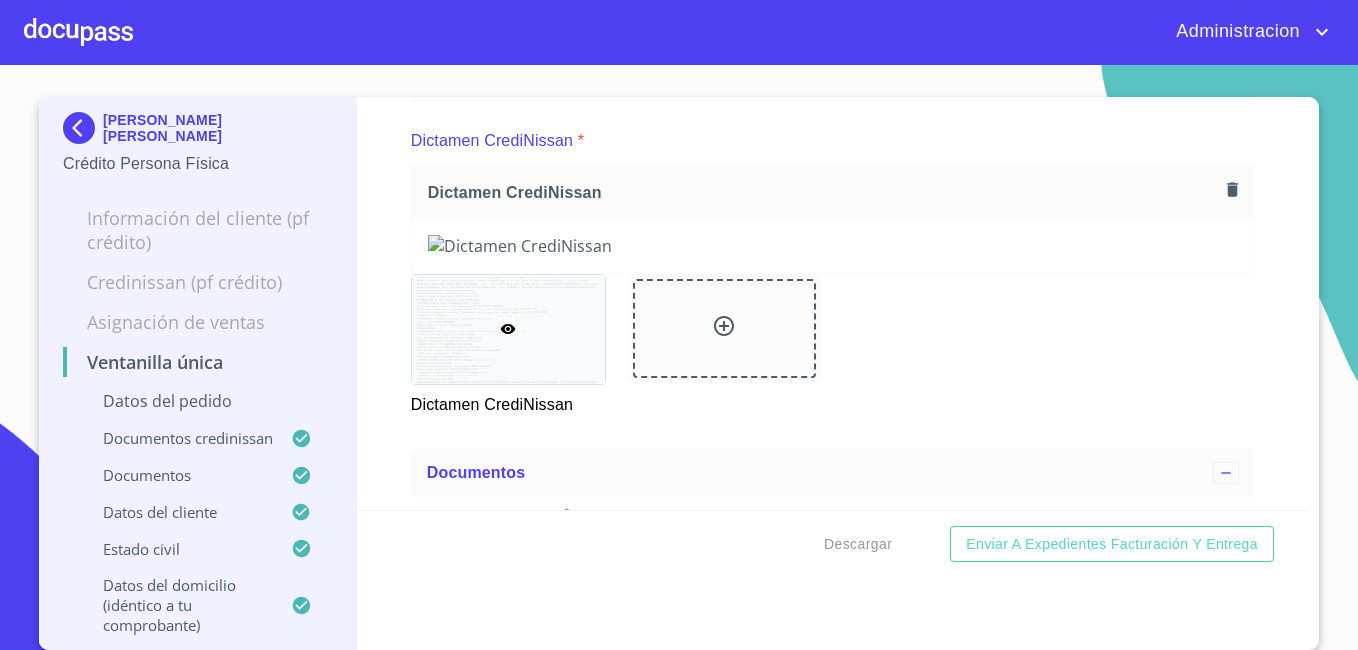 scroll, scrollTop: 500, scrollLeft: 0, axis: vertical 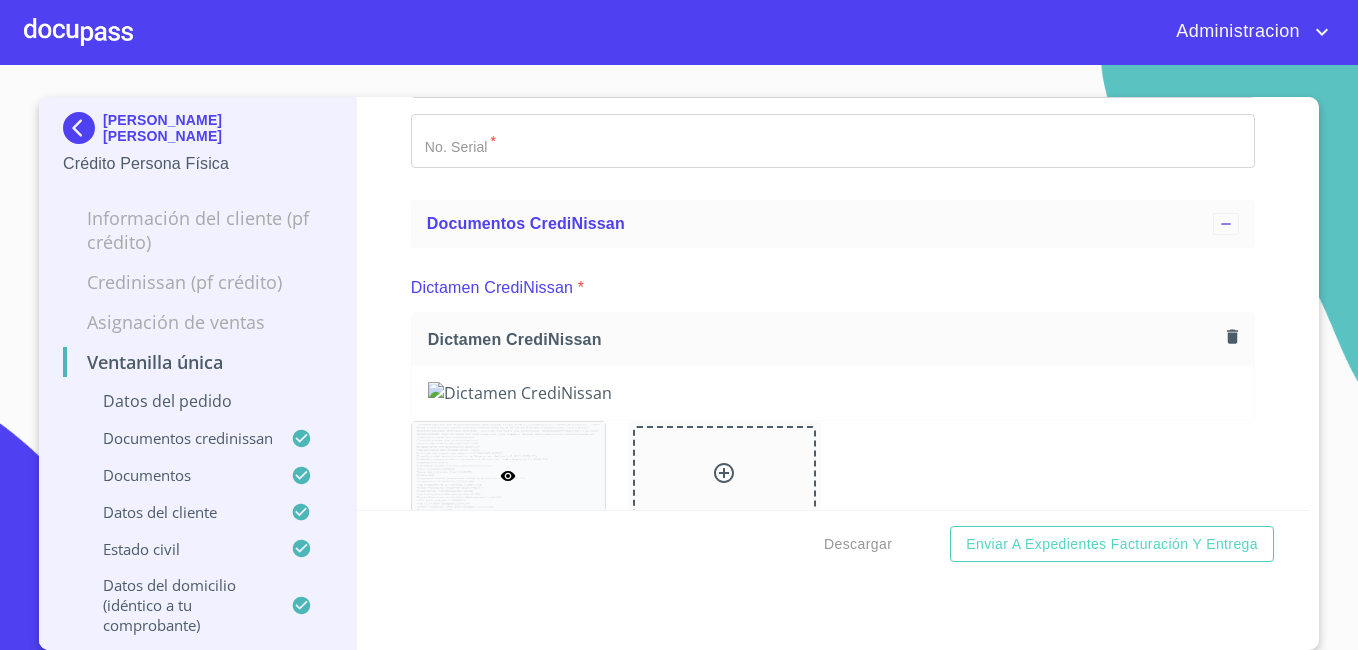 drag, startPoint x: 973, startPoint y: 542, endPoint x: 913, endPoint y: 357, distance: 194.4865 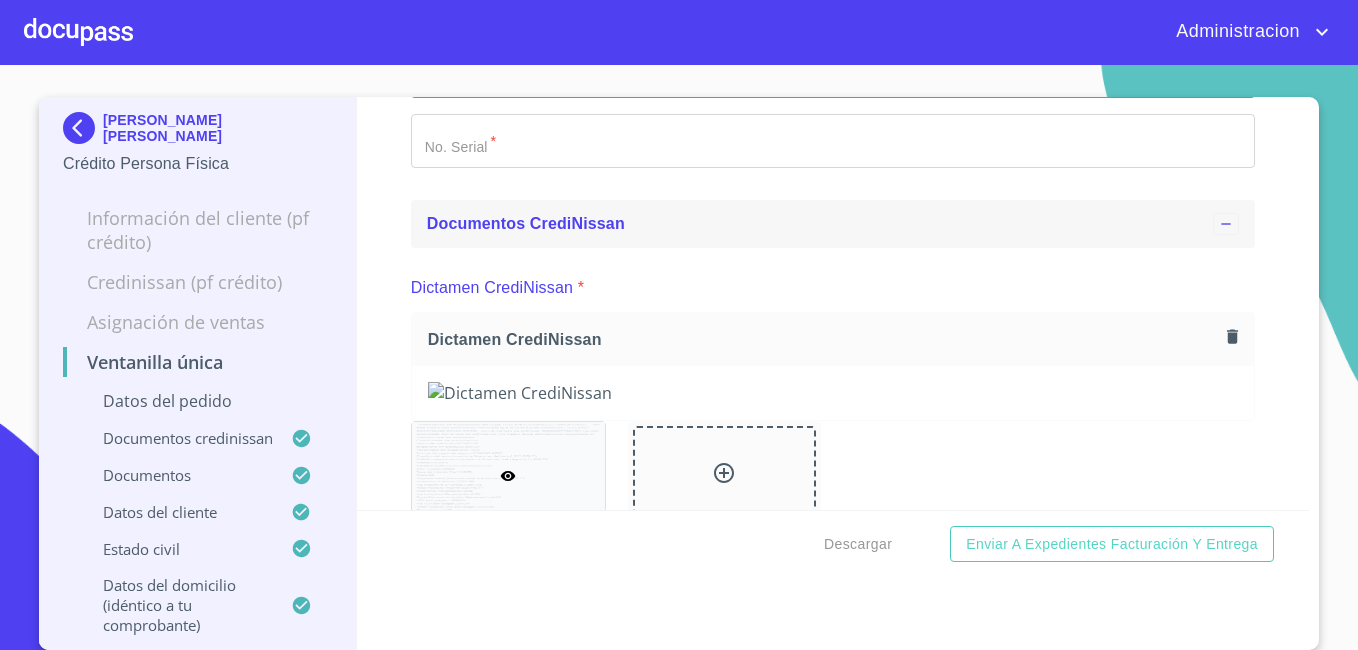 scroll, scrollTop: 448, scrollLeft: 0, axis: vertical 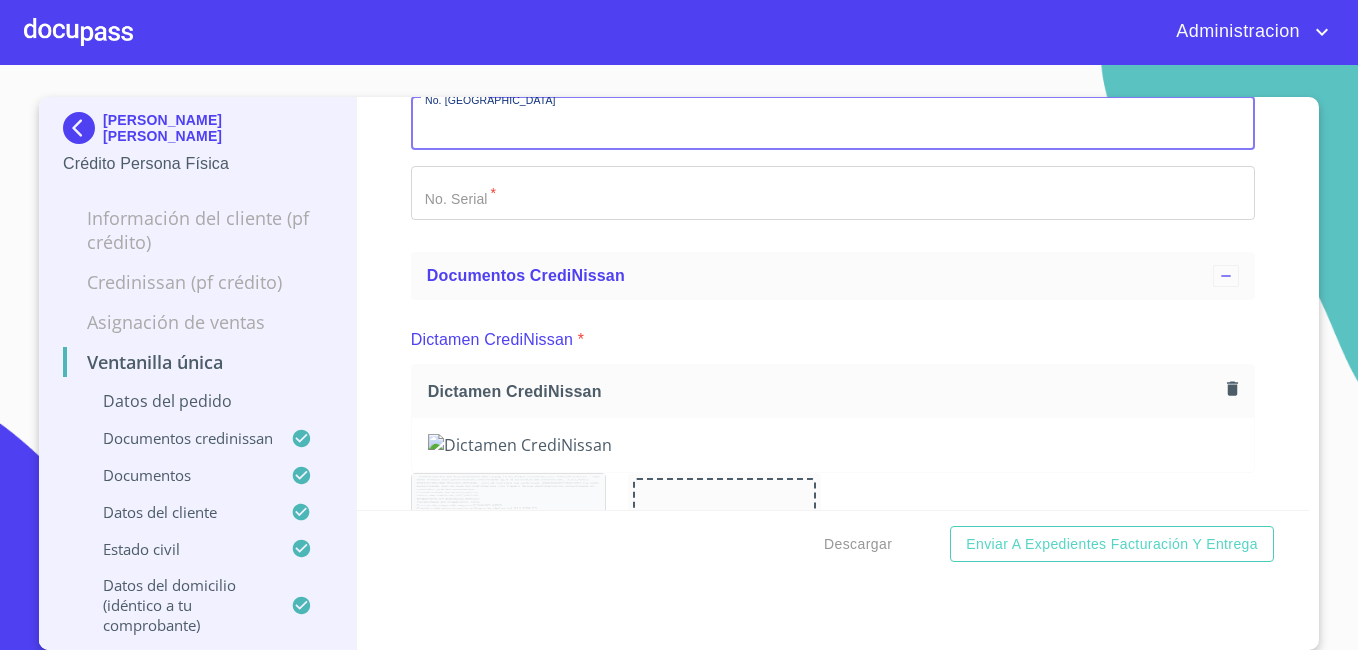 click on "Marca   *" at bounding box center (833, 124) 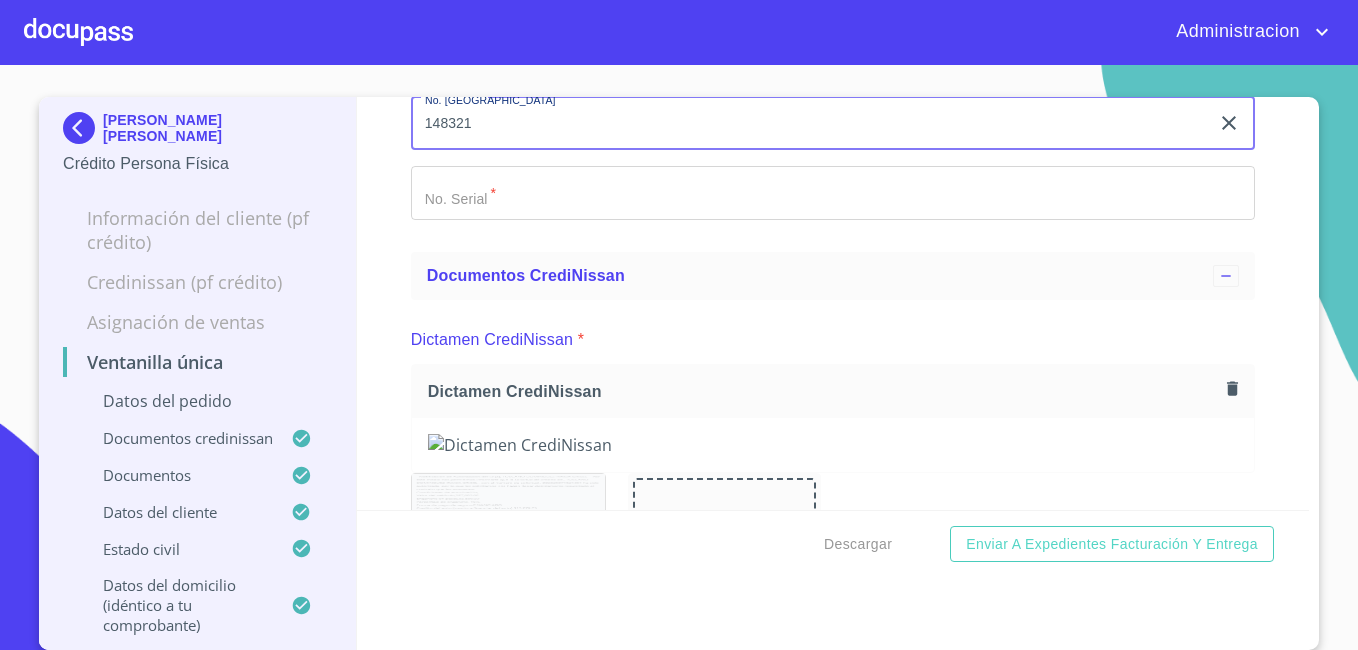 type on "148321" 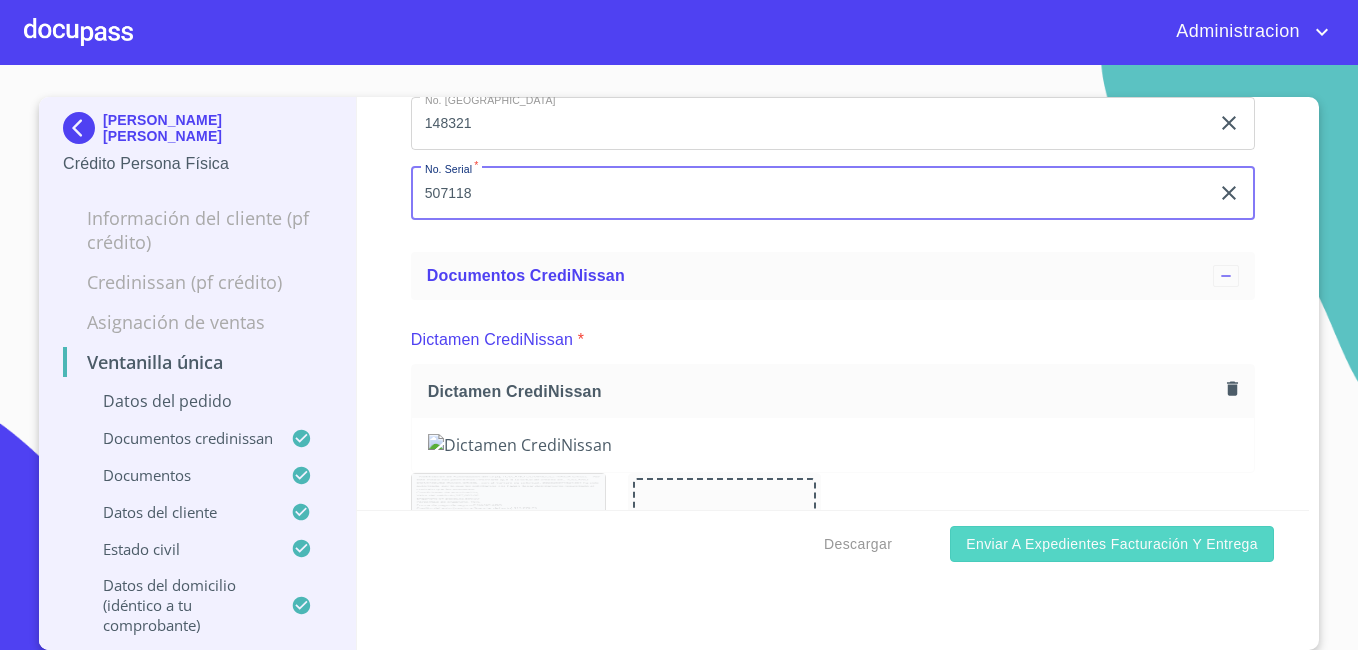 type on "507118" 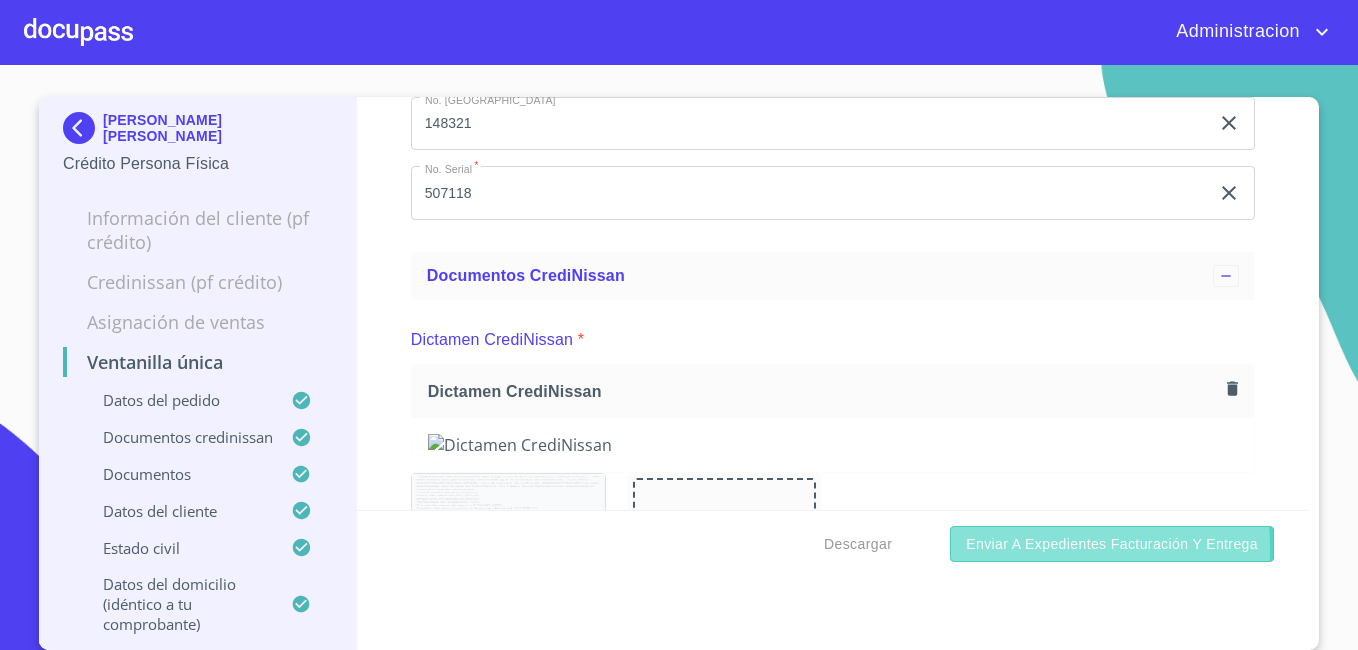 click on "Enviar a Expedientes Facturación y Entrega" at bounding box center [1112, 544] 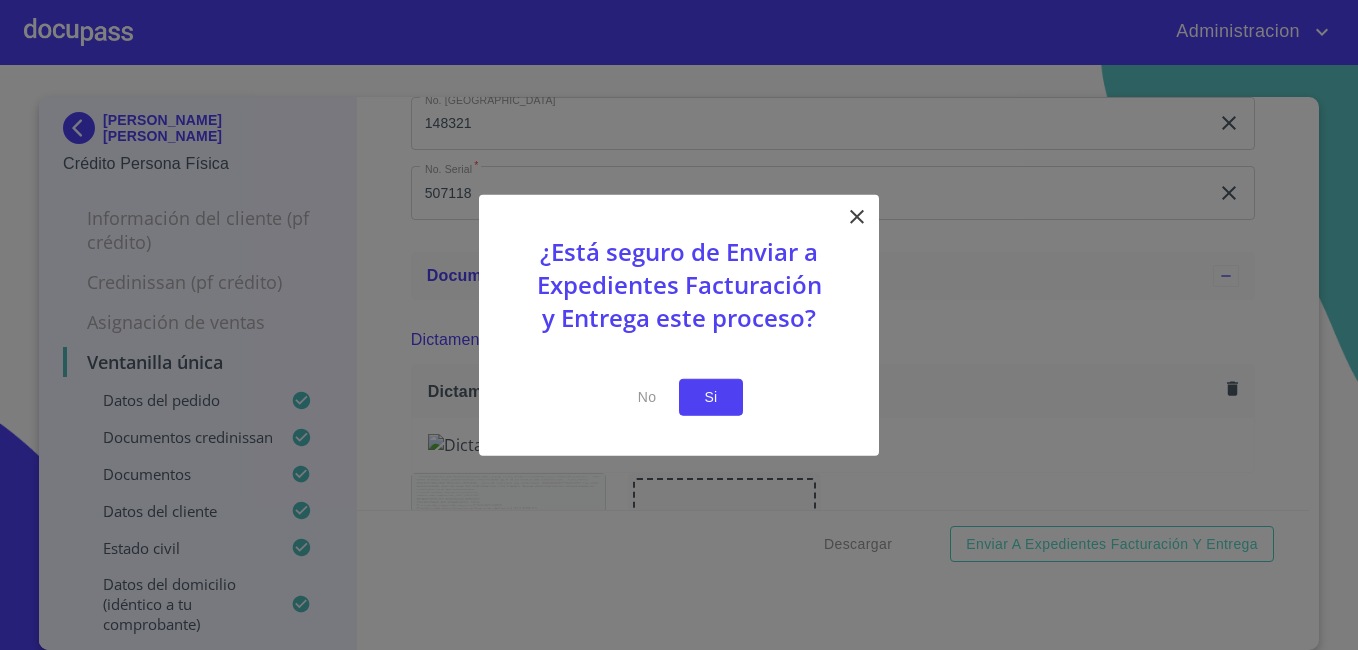 click on "Si" at bounding box center (711, 397) 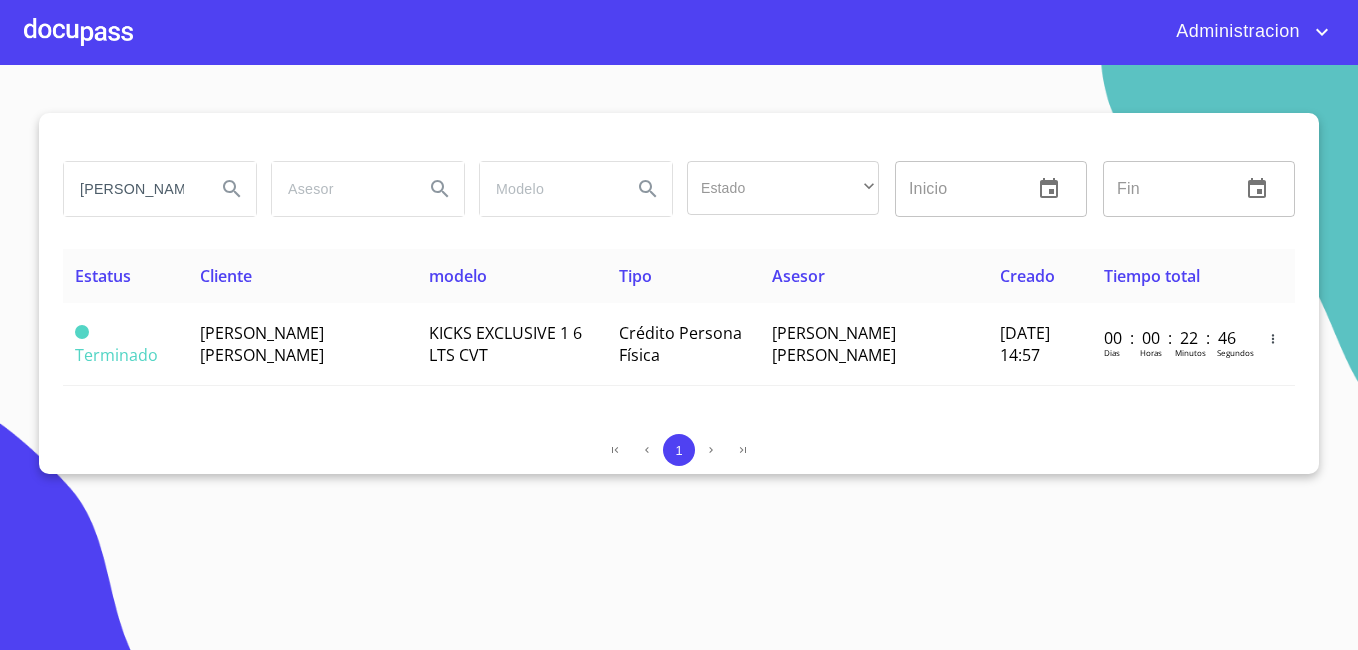 click on "[PERSON_NAME]" at bounding box center [132, 189] 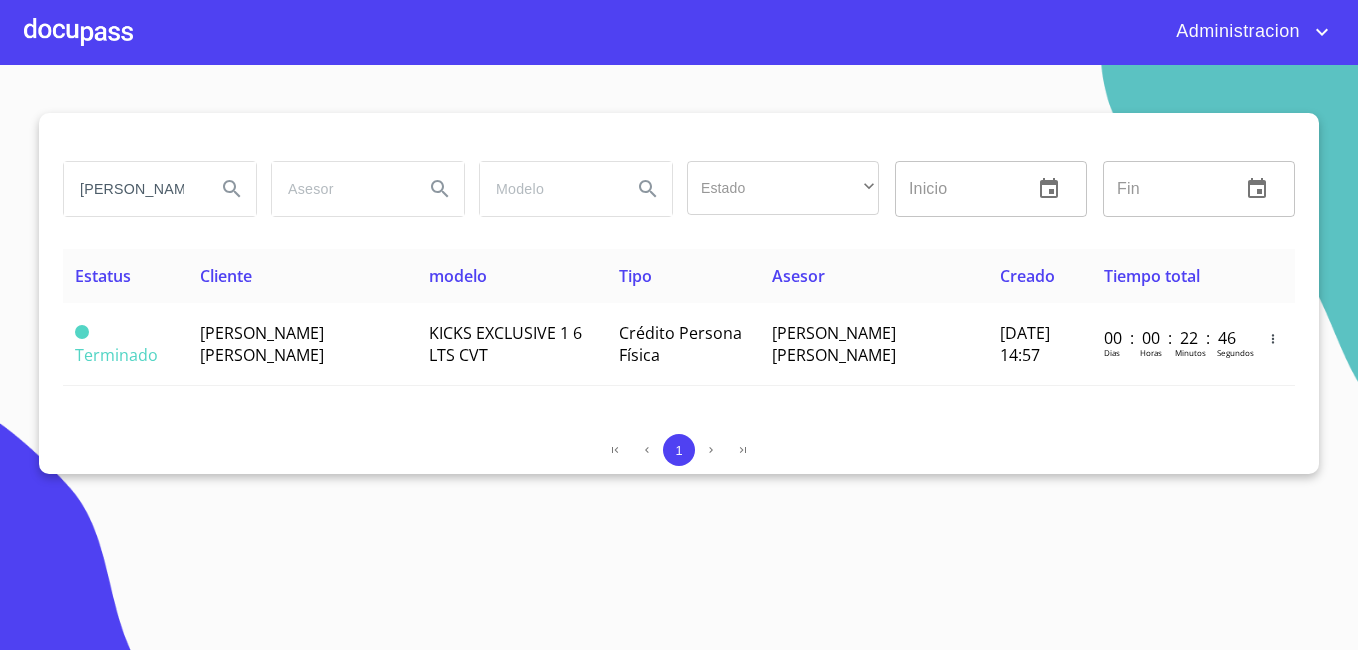 type on "[PERSON_NAME]" 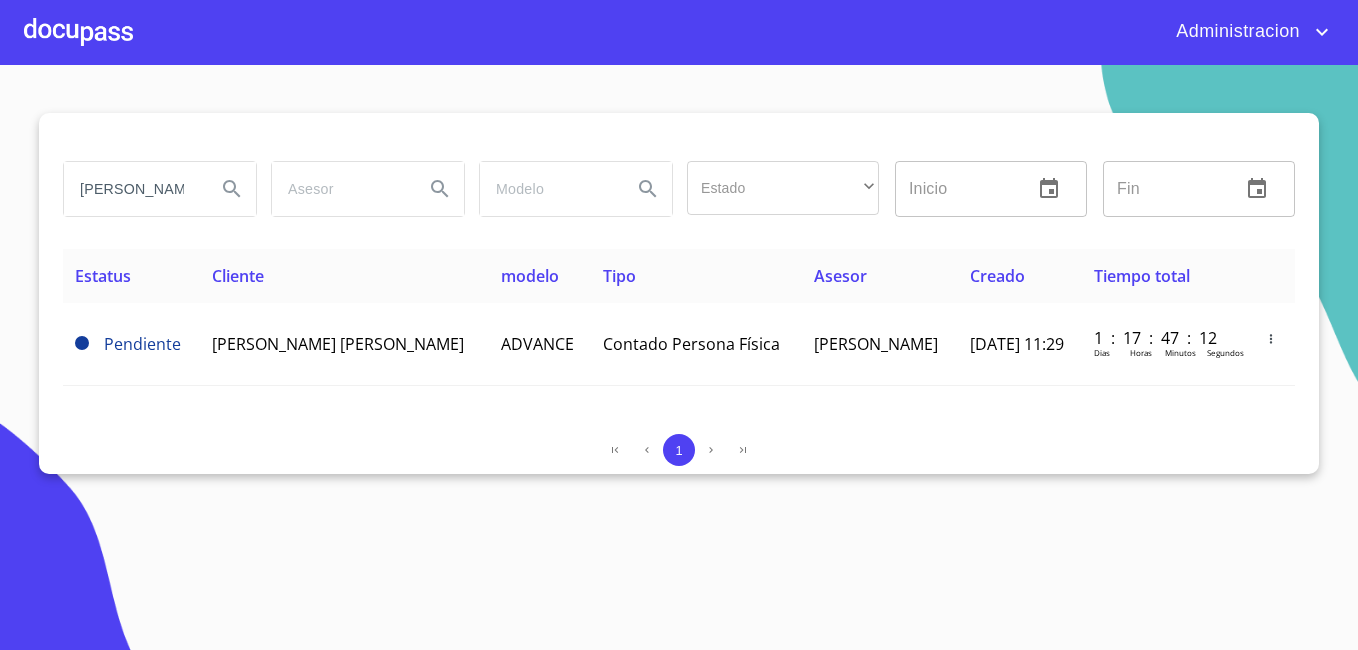 click on "[PERSON_NAME] [PERSON_NAME]" at bounding box center (345, 344) 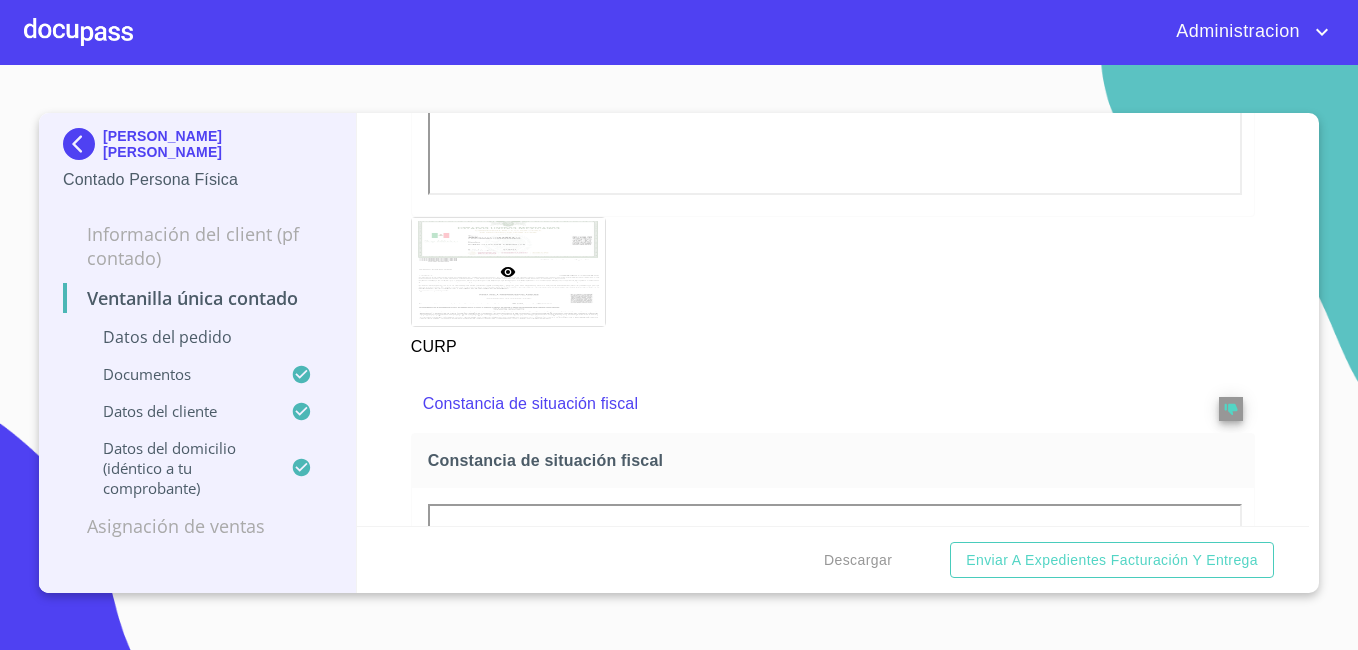 scroll, scrollTop: 3000, scrollLeft: 0, axis: vertical 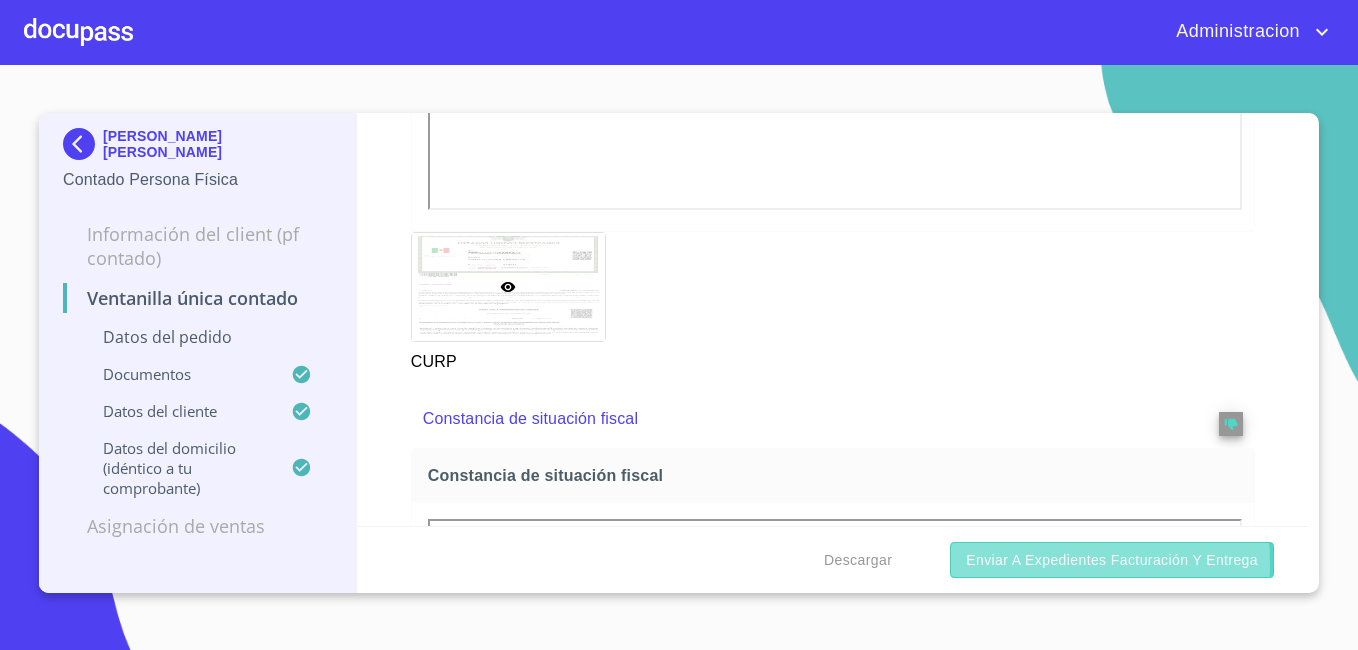 click on "Enviar a Expedientes Facturación y Entrega" at bounding box center (1112, 560) 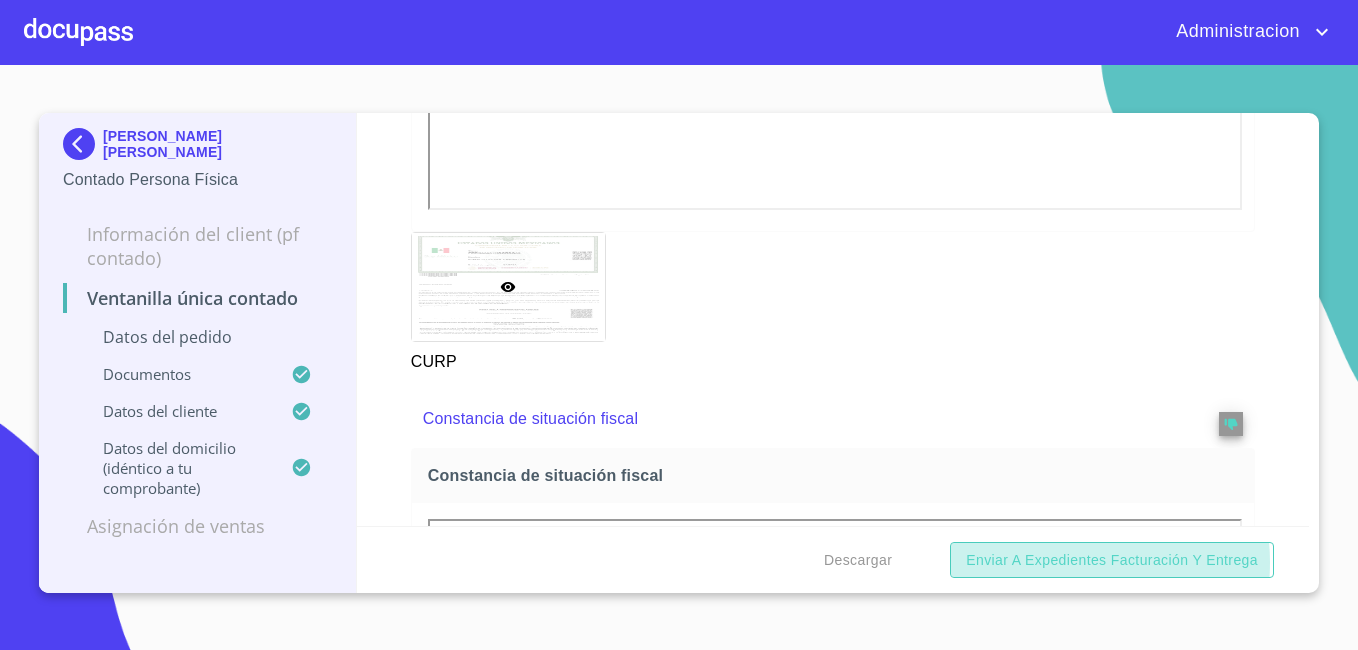 scroll, scrollTop: 448, scrollLeft: 0, axis: vertical 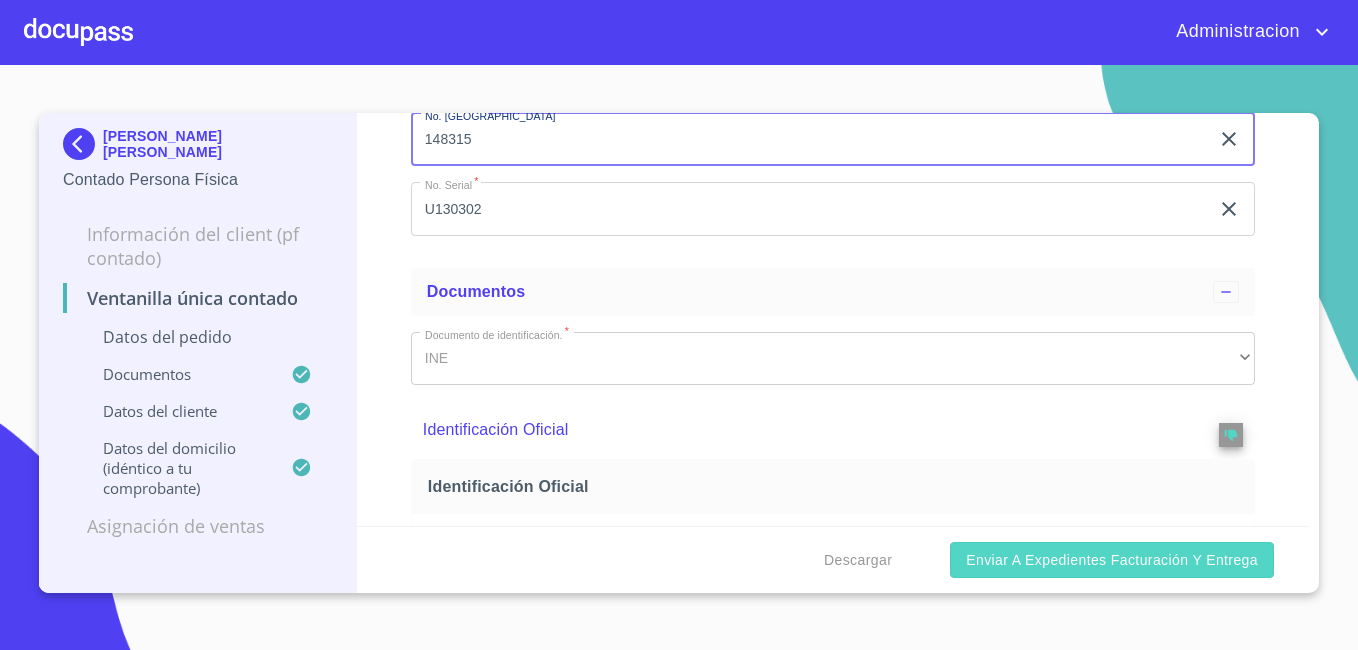 type on "148315" 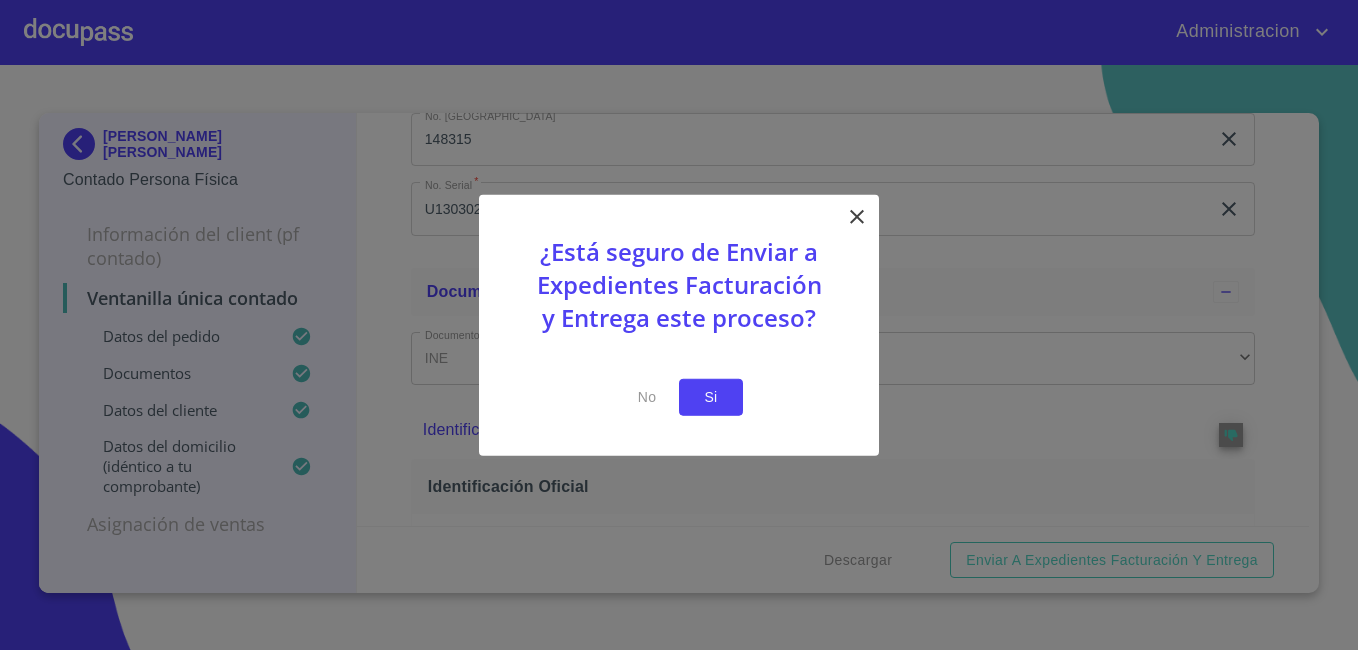 click on "Si" at bounding box center [711, 397] 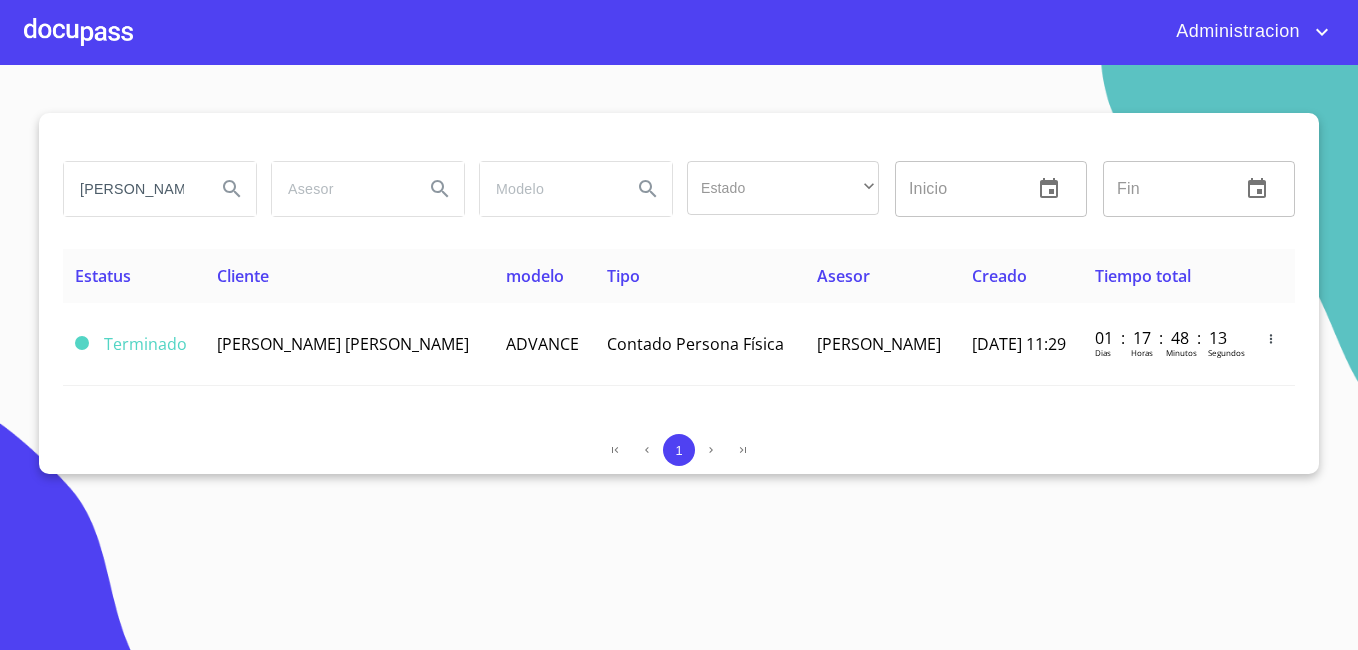 click on "[PERSON_NAME]" at bounding box center (132, 189) 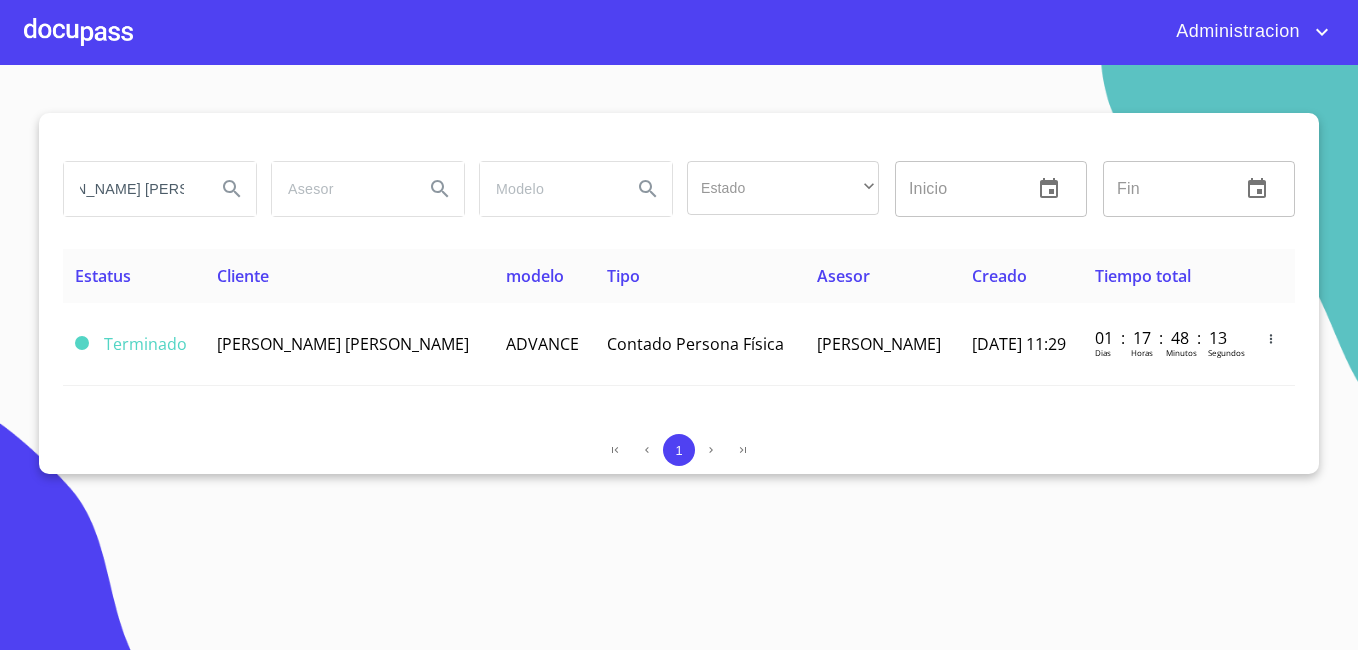 scroll, scrollTop: 0, scrollLeft: 56, axis: horizontal 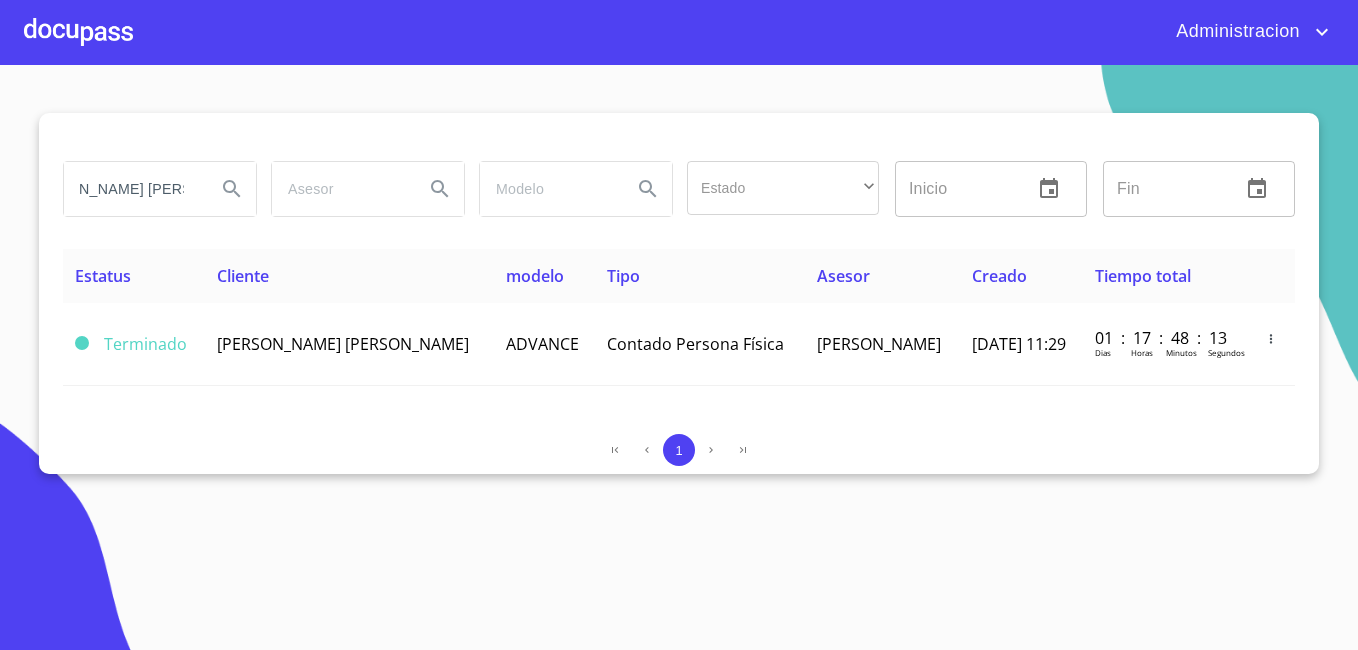 type on "[PERSON_NAME] [PERSON_NAME]" 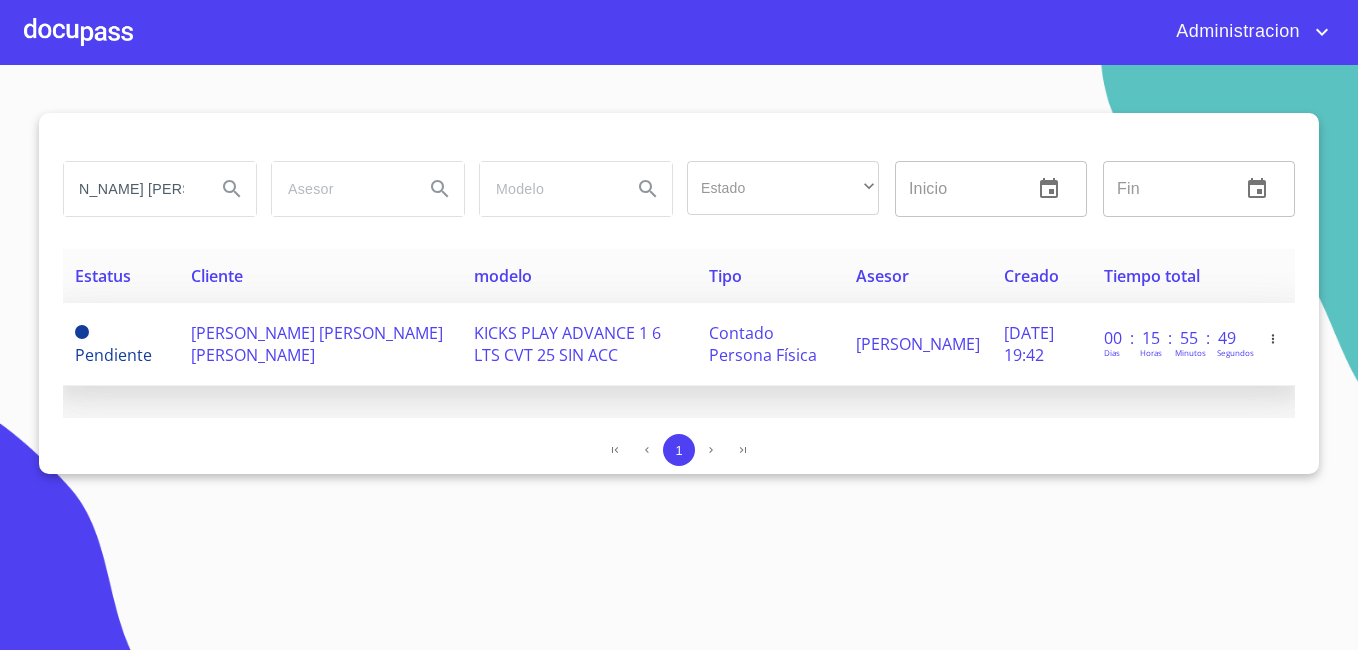 click on "[PERSON_NAME] [PERSON_NAME] [PERSON_NAME]" at bounding box center (317, 344) 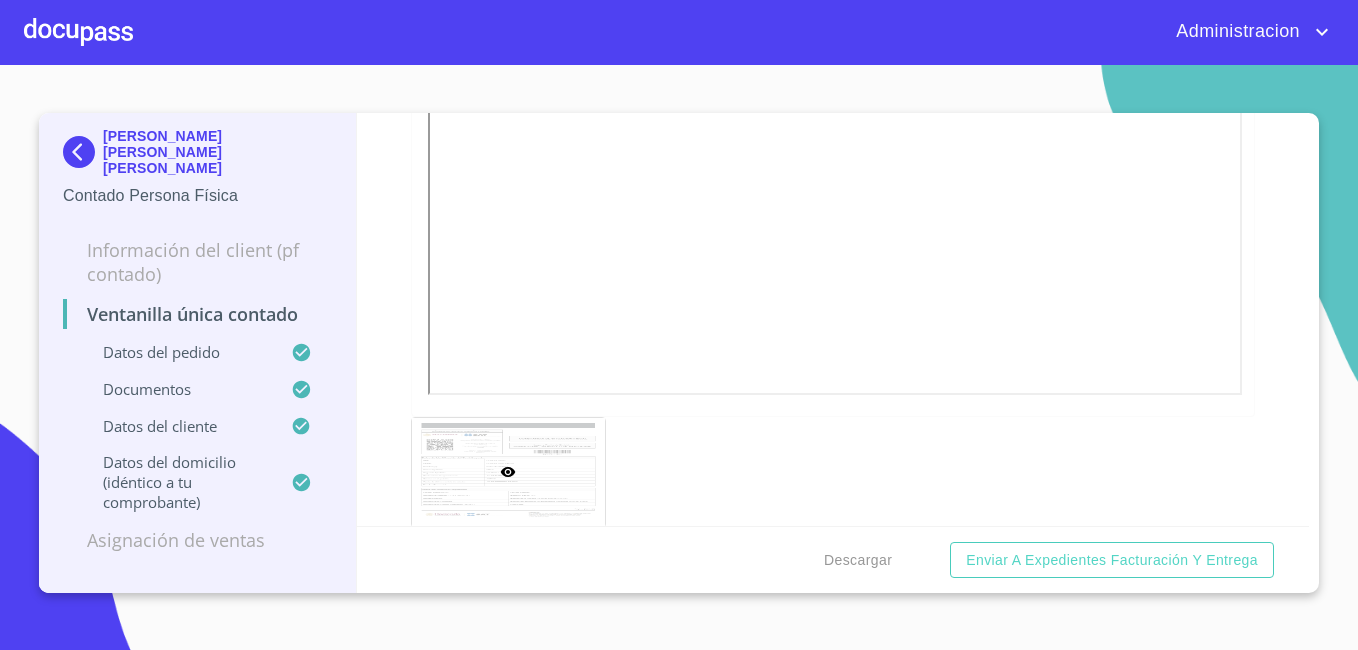 scroll, scrollTop: 3600, scrollLeft: 0, axis: vertical 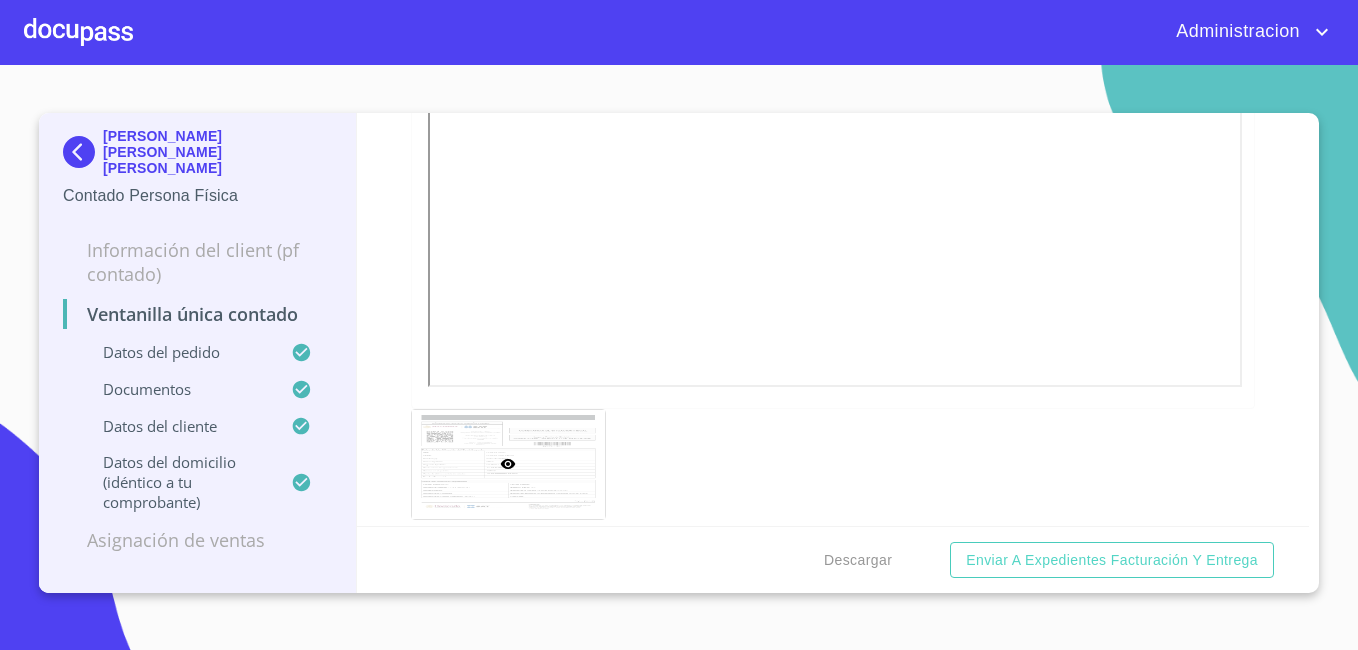 click 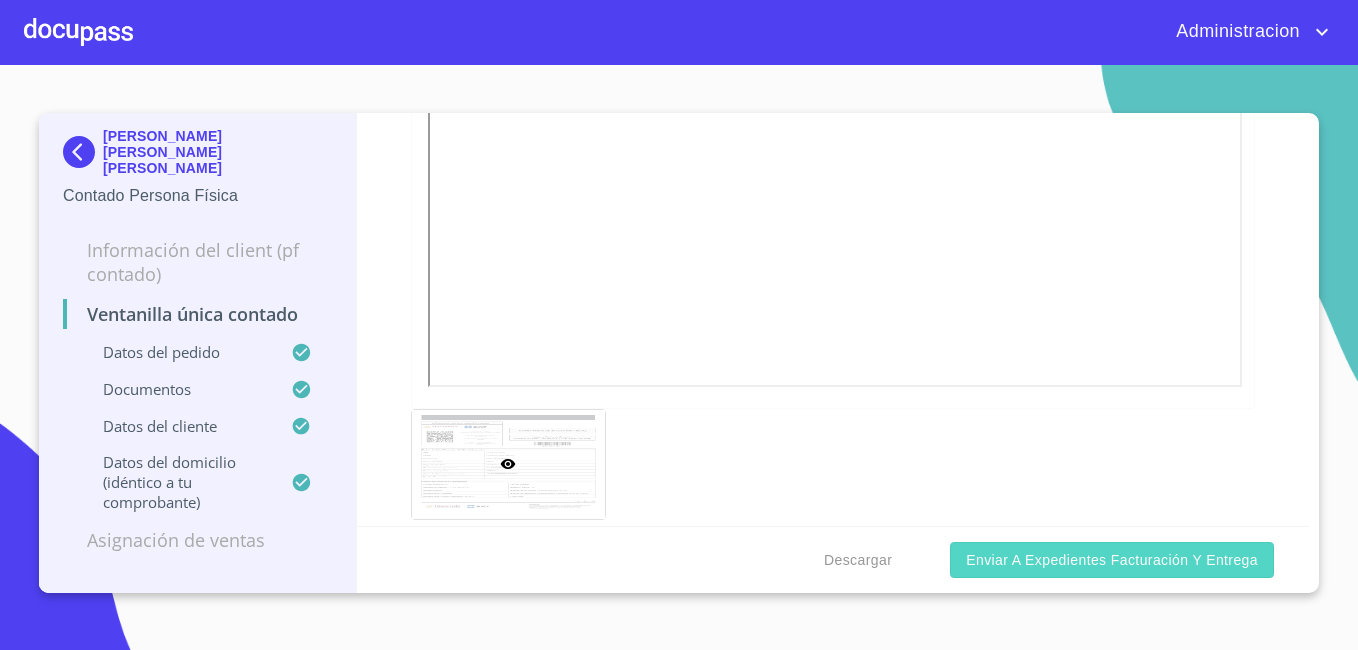 click on "Enviar a Expedientes Facturación y Entrega" at bounding box center [1112, 560] 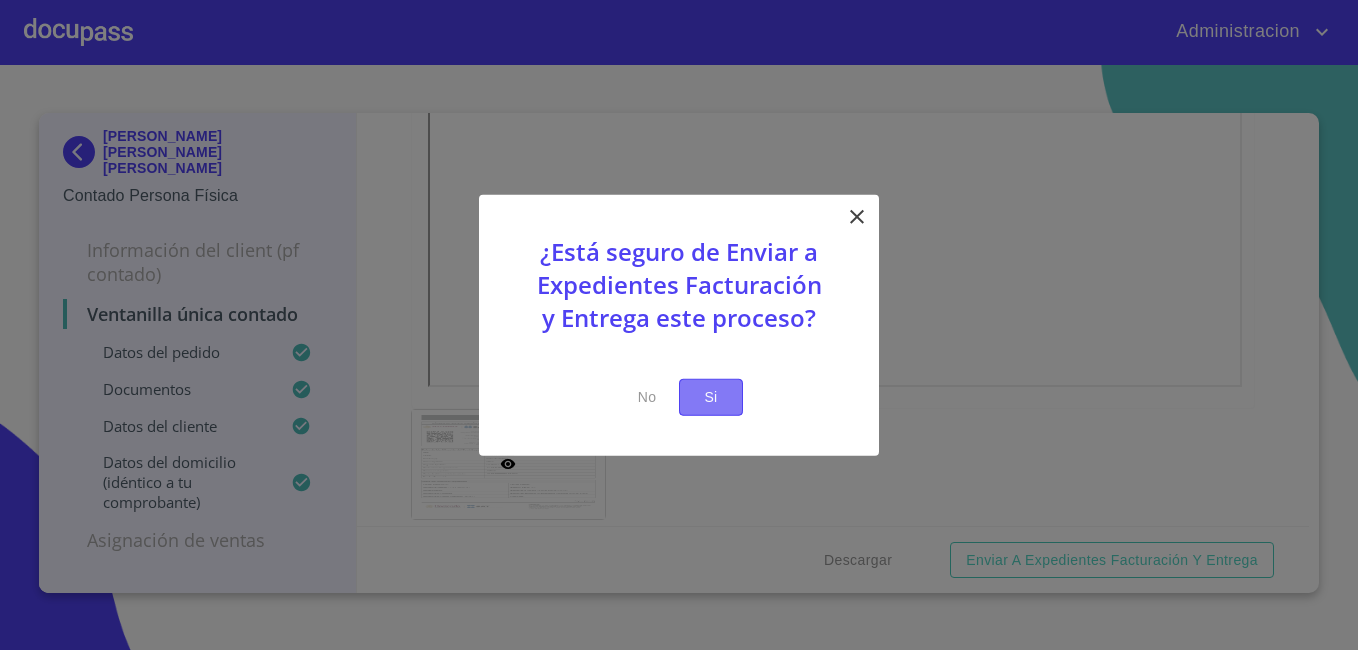 click on "Si" at bounding box center (711, 397) 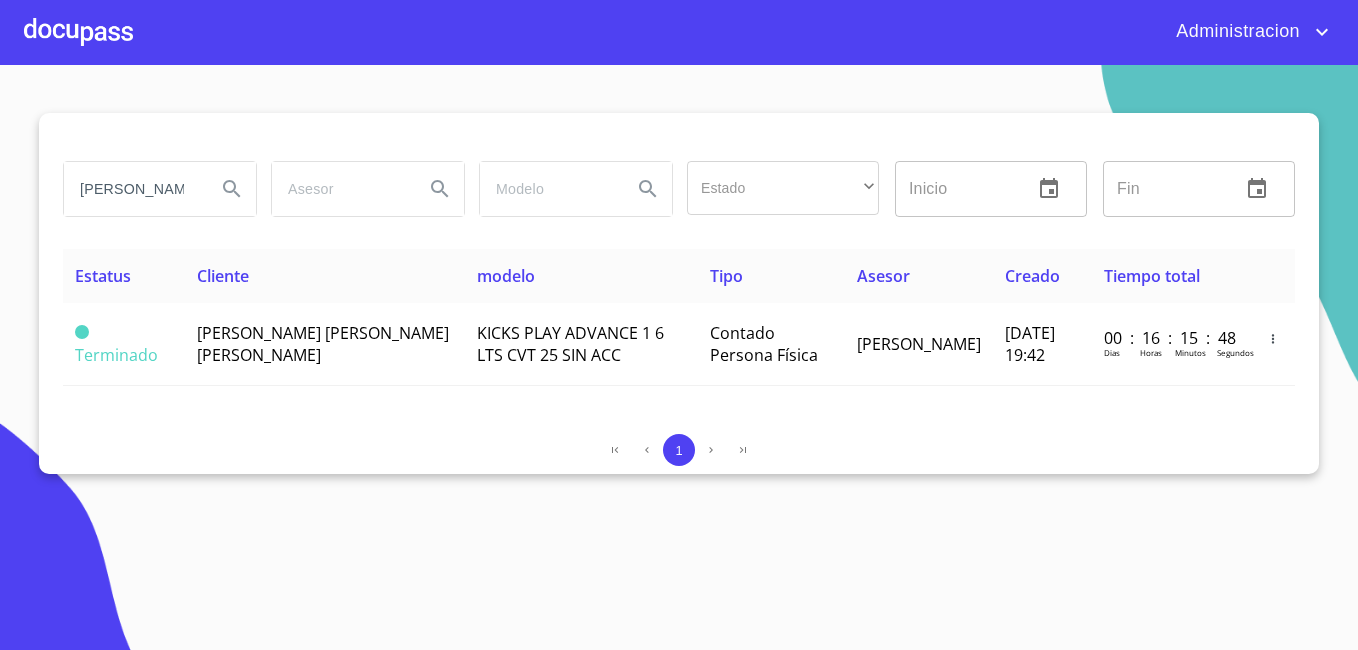 click on "[PERSON_NAME] [PERSON_NAME] Estado ​ ​ Inicio ​ Fin ​ Estatus   Cliente   modelo   Tipo   Asesor   Creado   Tiempo total     Terminado [PERSON_NAME] [PERSON_NAME] [PERSON_NAME] KICKS PLAY ADVANCE 1 6 LTS CVT 25 SIN ACC Contado Persona Física [PERSON_NAME] [DATE] 19:42 00  :  16  :  15  :  48 [PERSON_NAME] Horas Minutos Segundos 1" at bounding box center (679, 357) 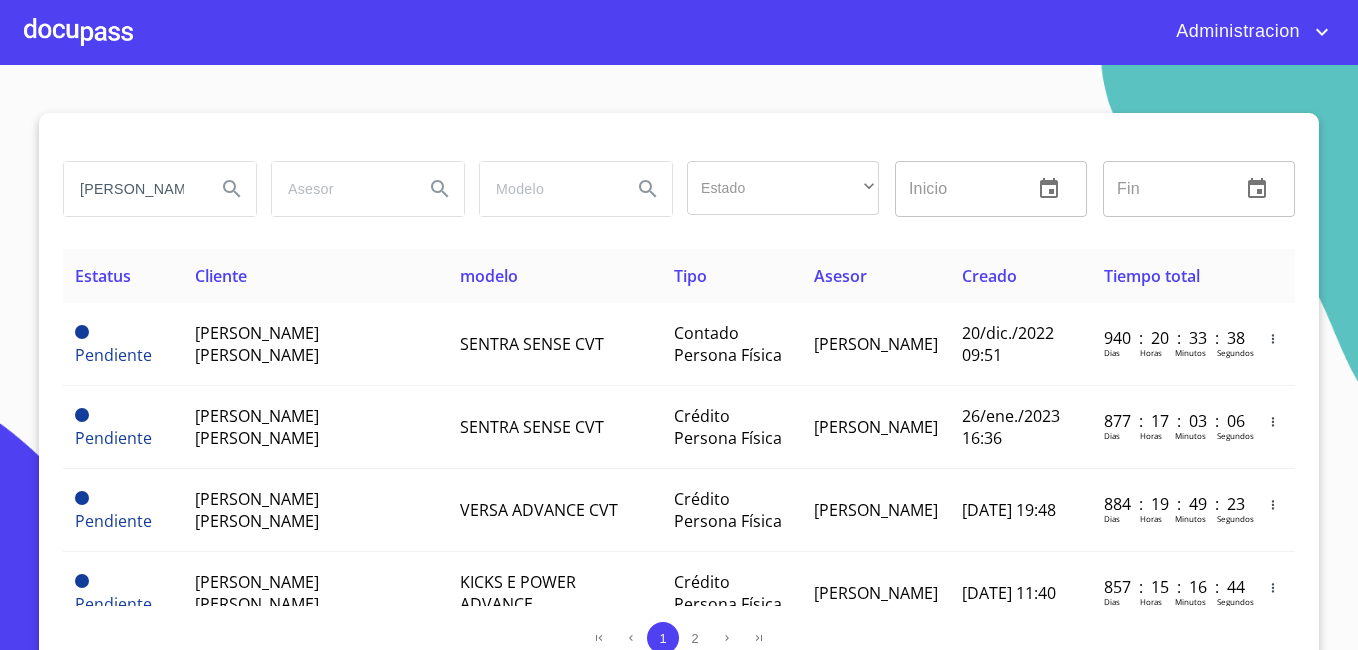 click on "[PERSON_NAME]" at bounding box center [132, 189] 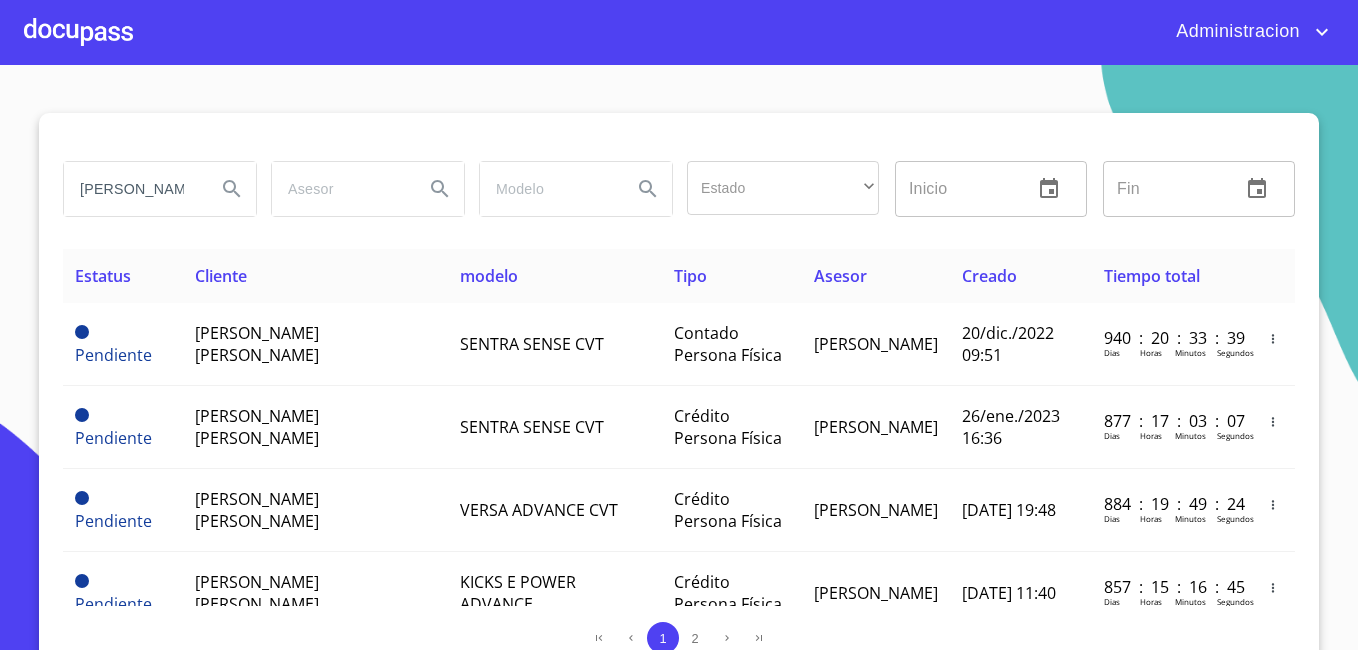 type on "[PERSON_NAME]" 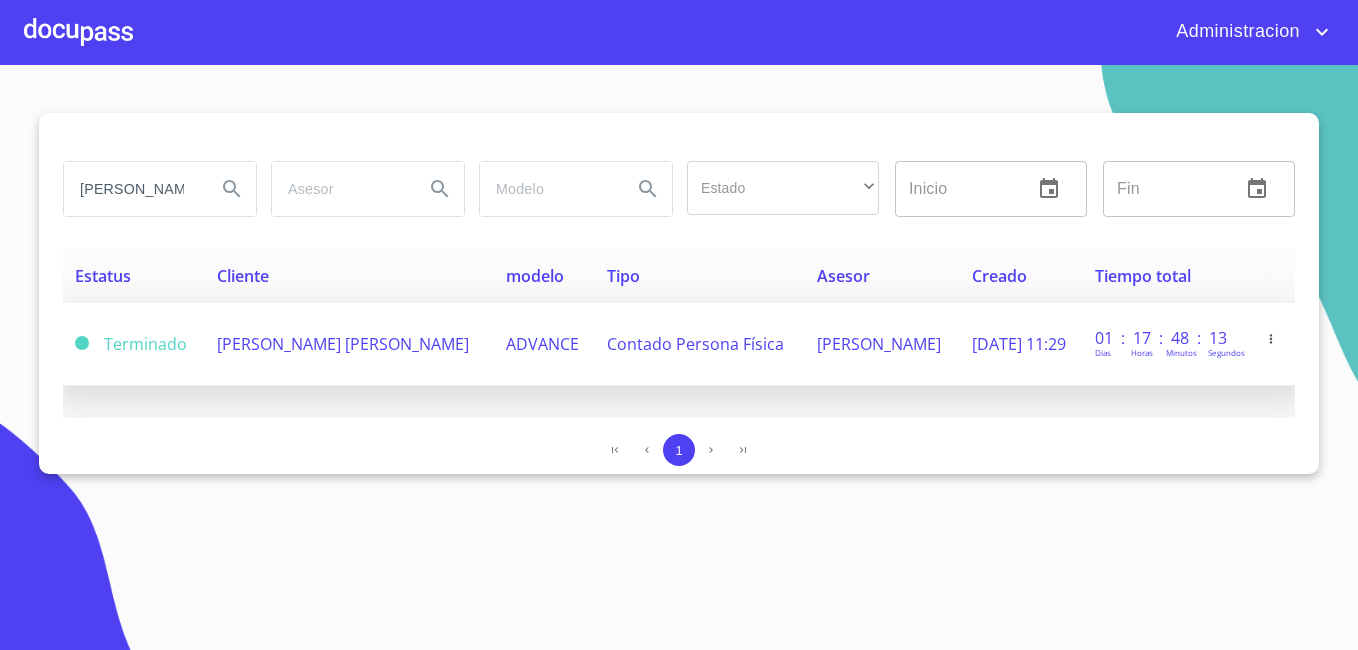 click on "[PERSON_NAME] [PERSON_NAME]" at bounding box center [349, 344] 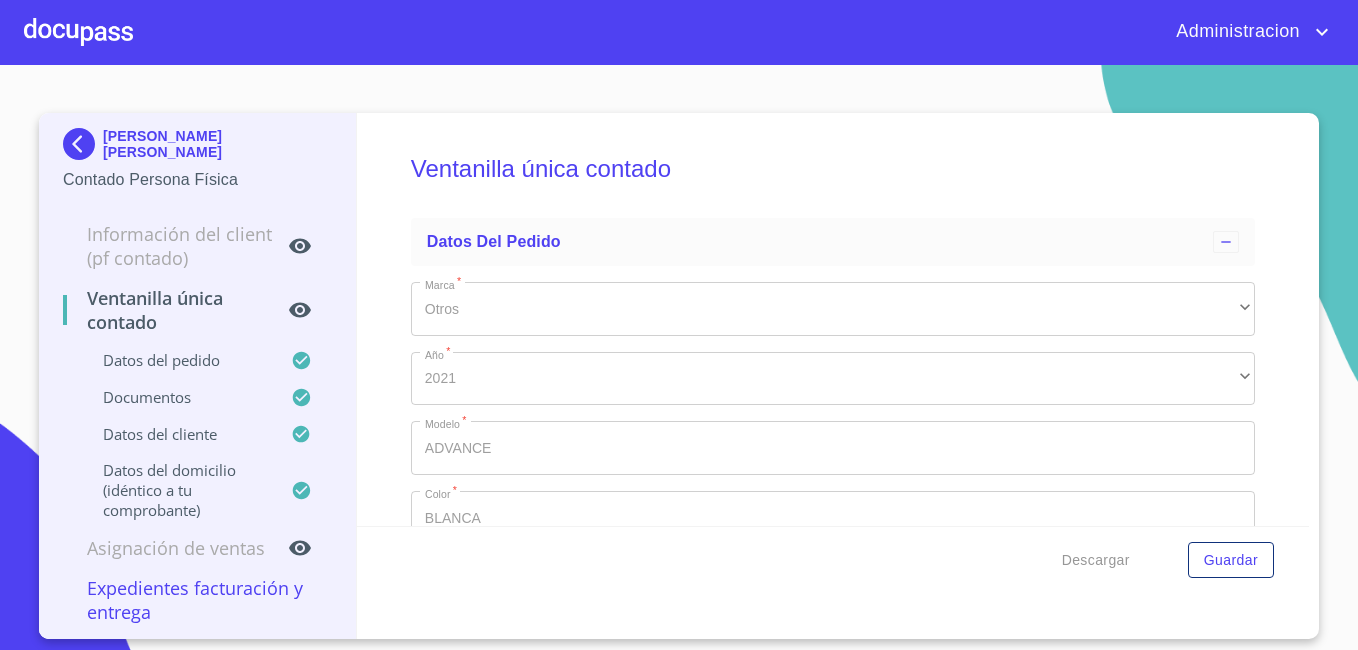 scroll, scrollTop: 0, scrollLeft: 0, axis: both 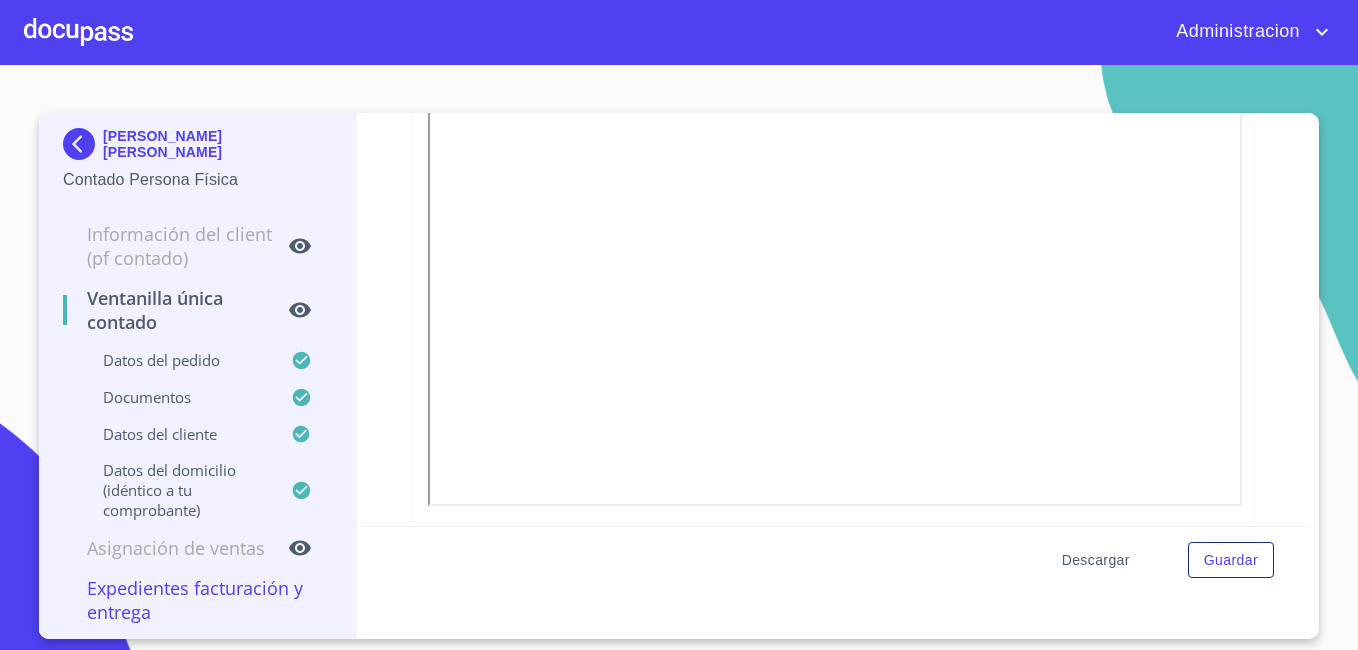 click on "Descargar" at bounding box center [1096, 560] 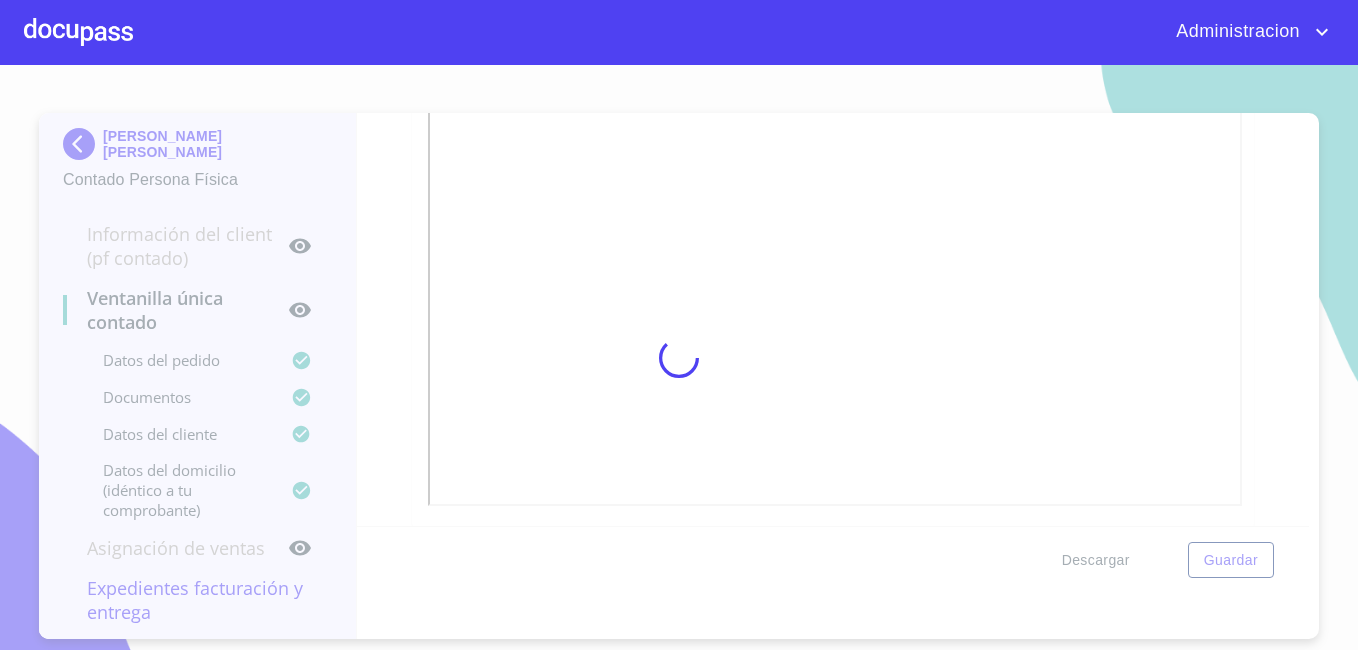 click at bounding box center (679, 357) 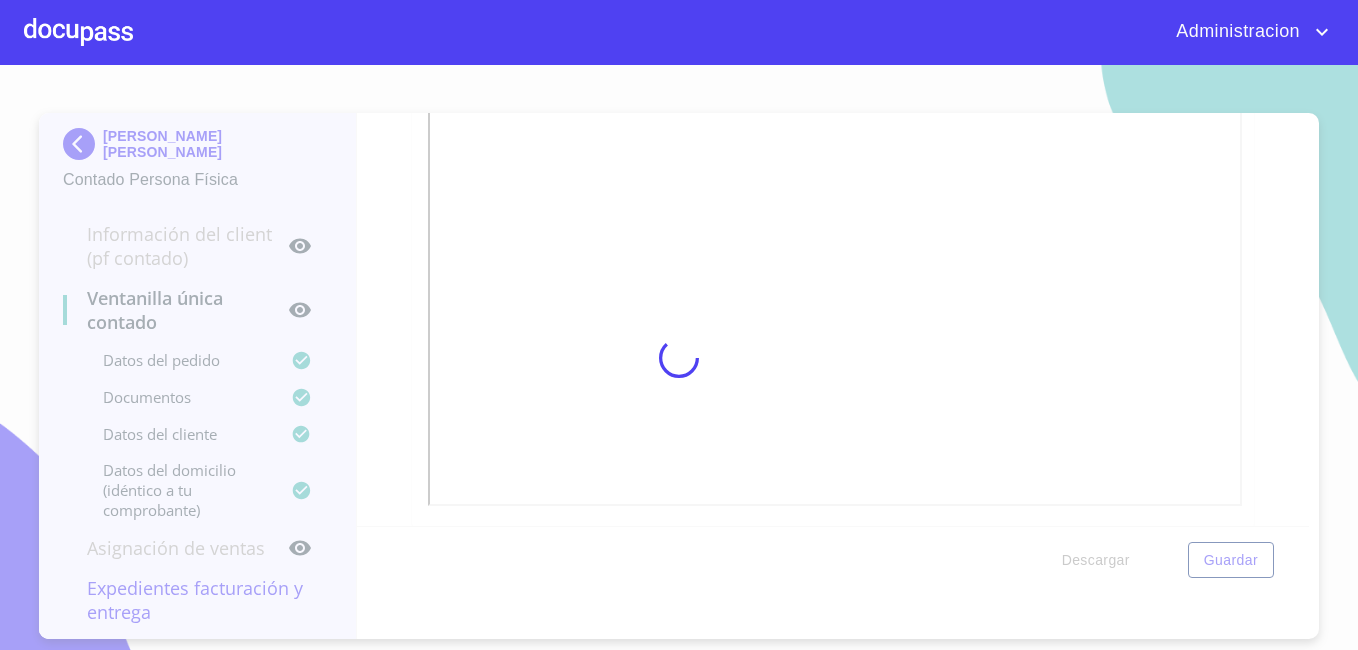 click at bounding box center [679, 357] 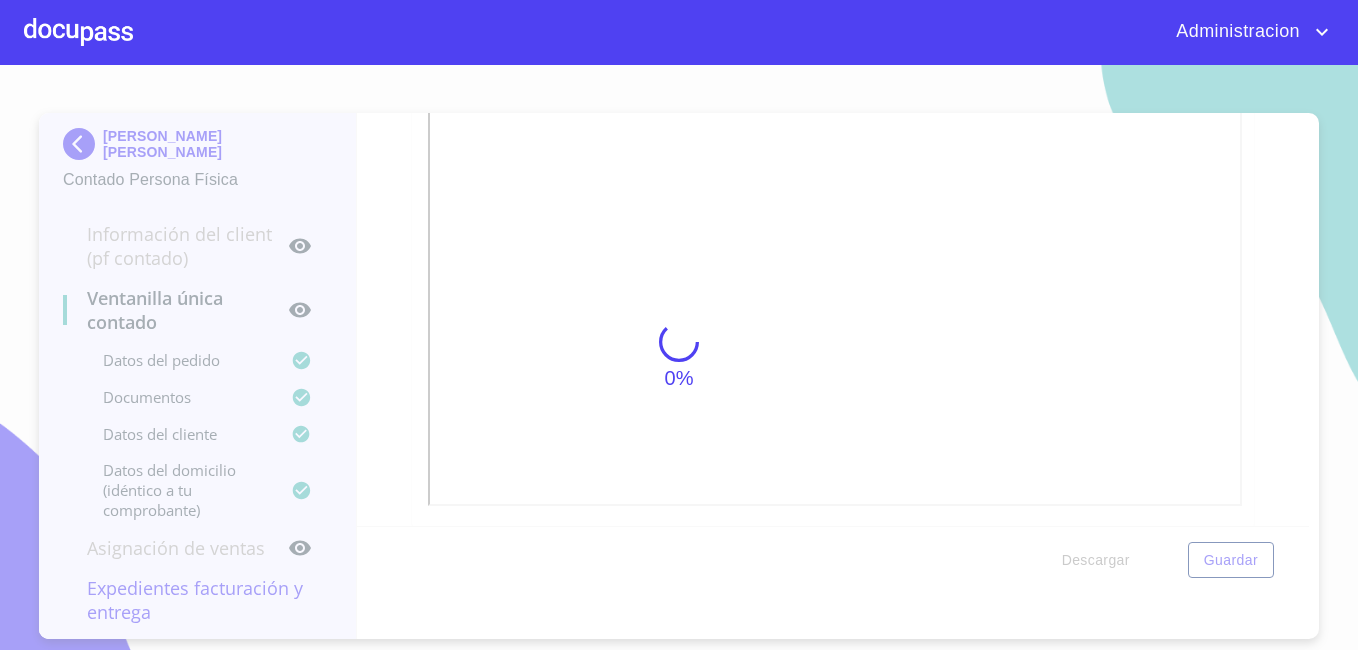click on "0%" at bounding box center (679, 357) 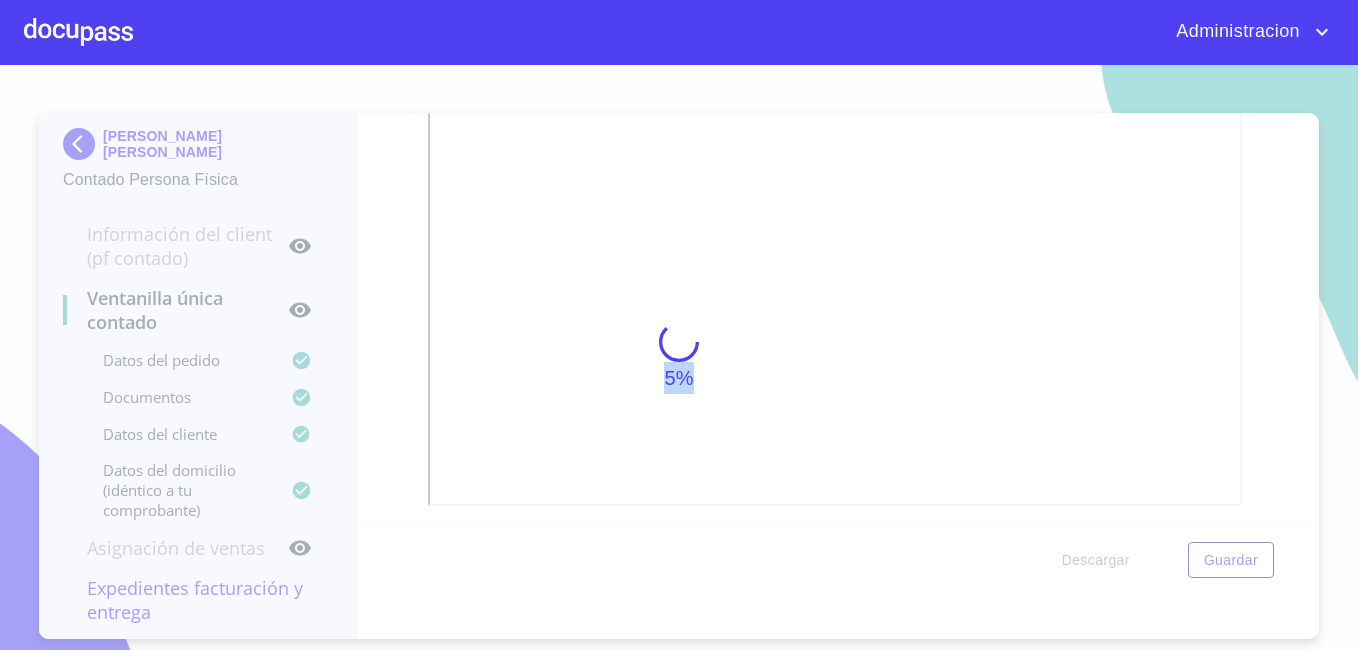 click on "5%" at bounding box center (679, 357) 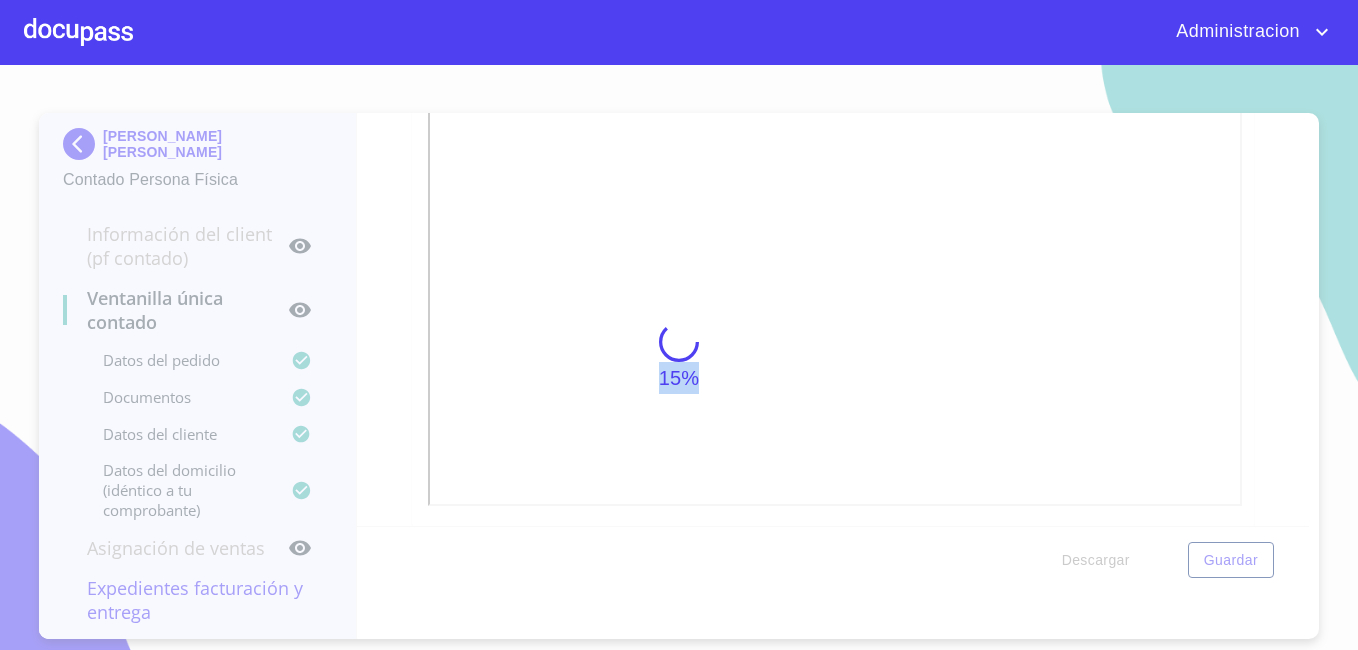 click on "15%" at bounding box center (679, 357) 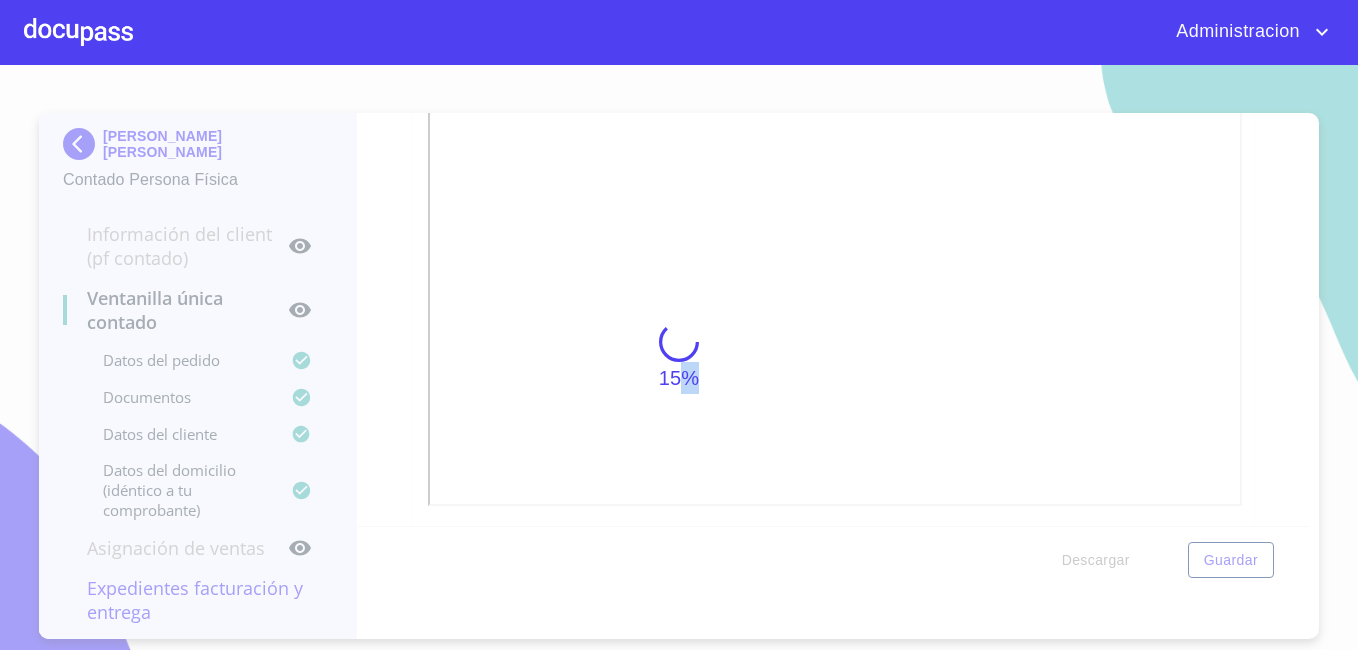 click on "15%" at bounding box center (679, 357) 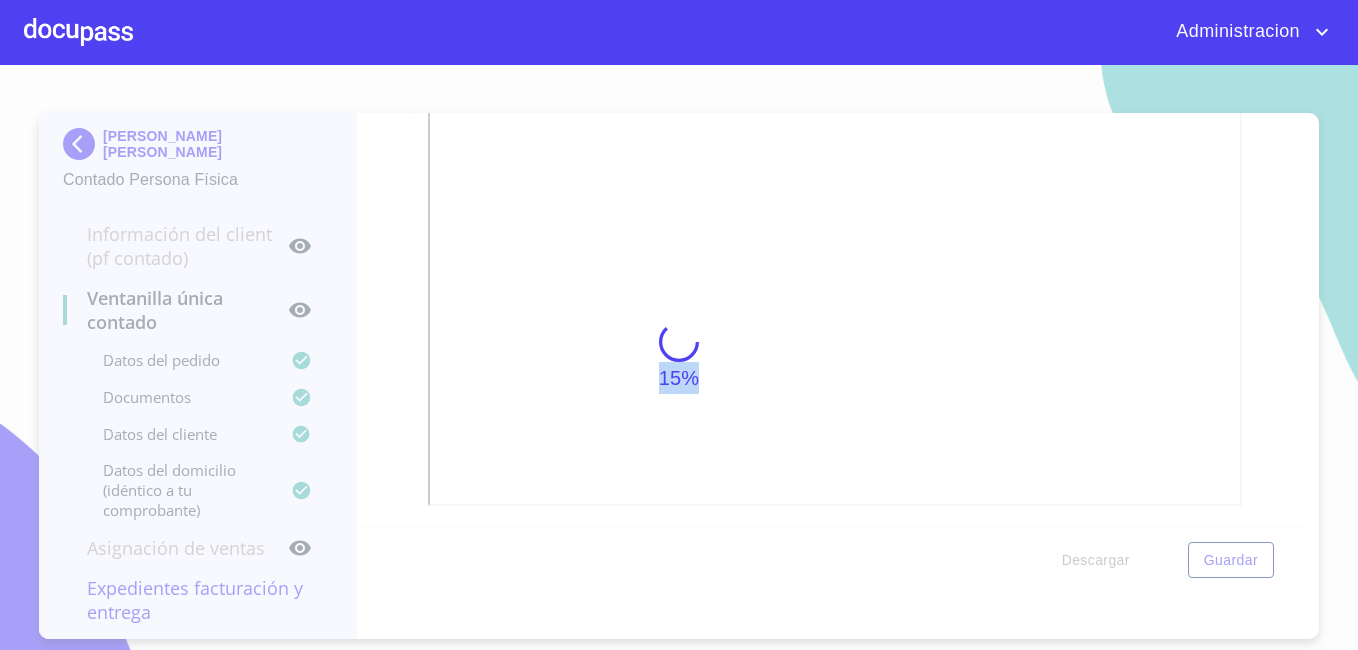 click on "15%" at bounding box center (679, 357) 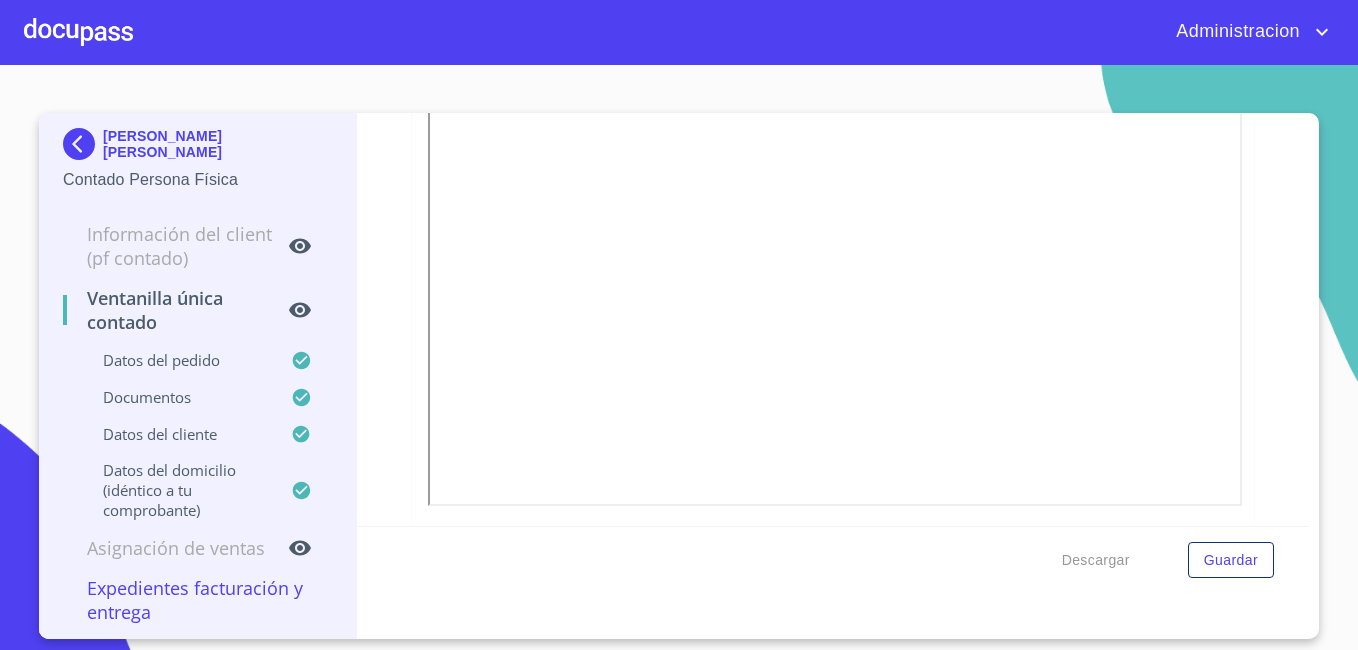 click on "[PERSON_NAME] [PERSON_NAME]" at bounding box center [217, 144] 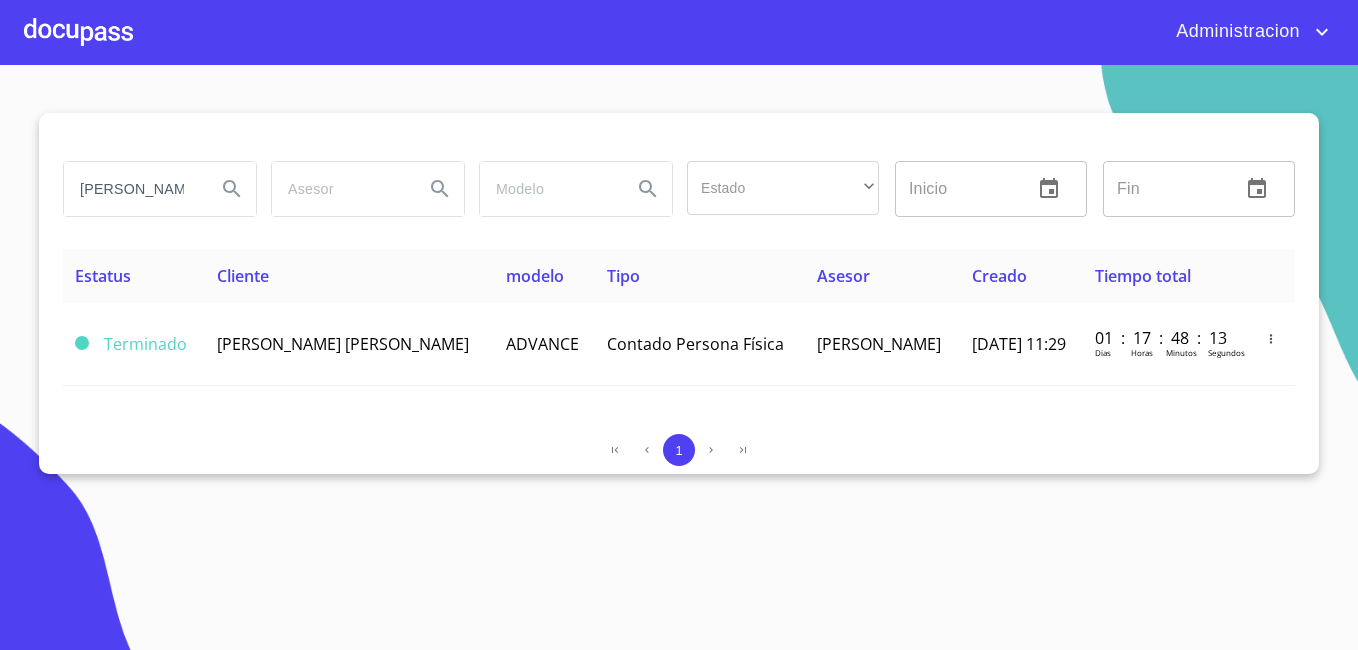 click on "[PERSON_NAME]" at bounding box center (132, 189) 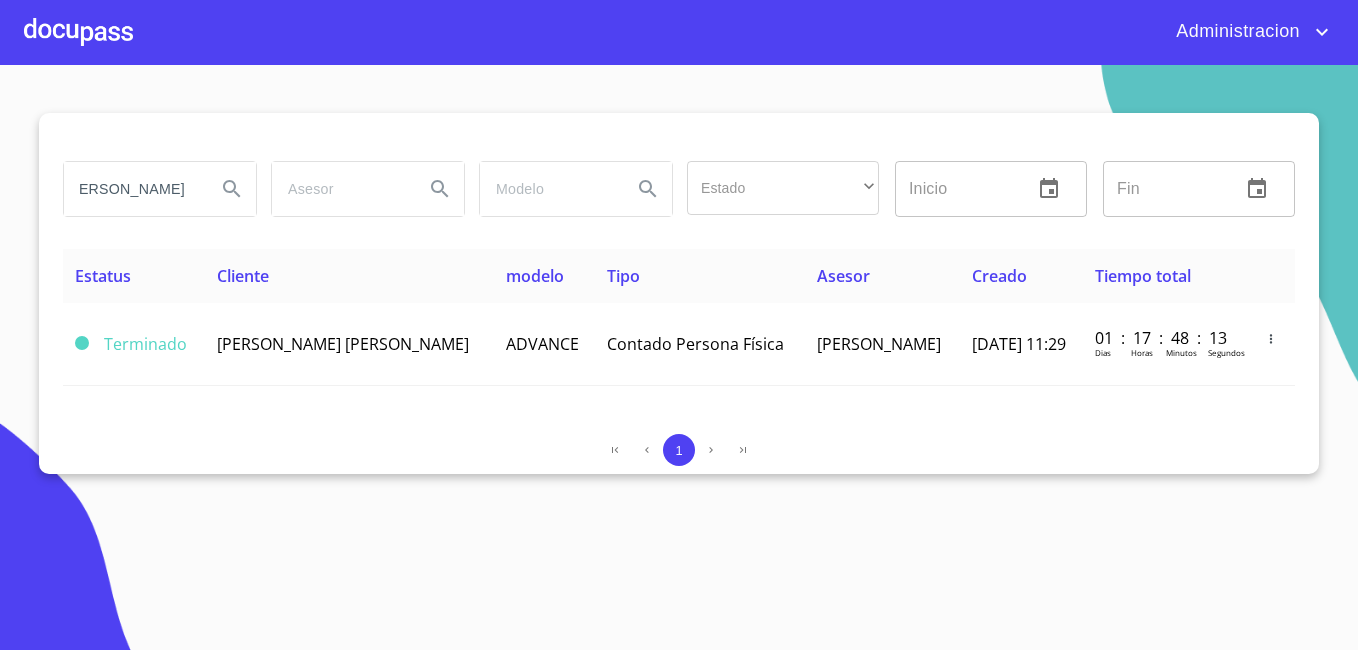 scroll, scrollTop: 0, scrollLeft: 23, axis: horizontal 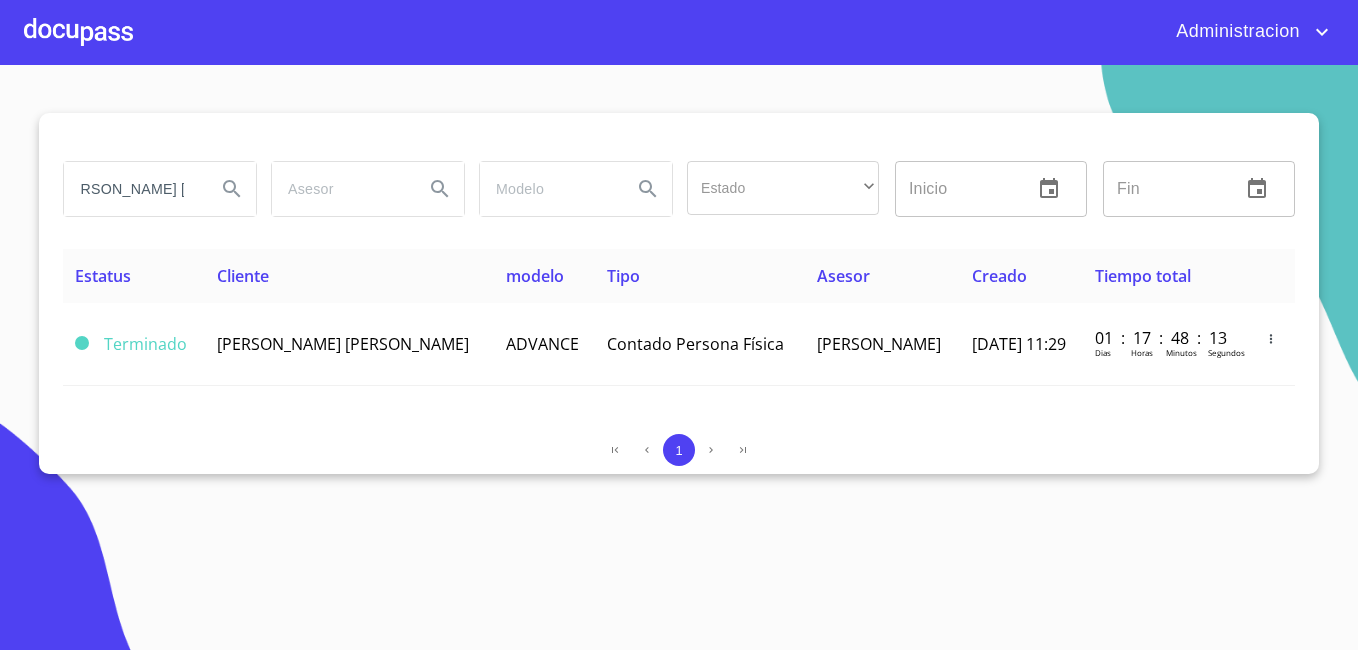 type on "[PERSON_NAME] [PERSON_NAME]" 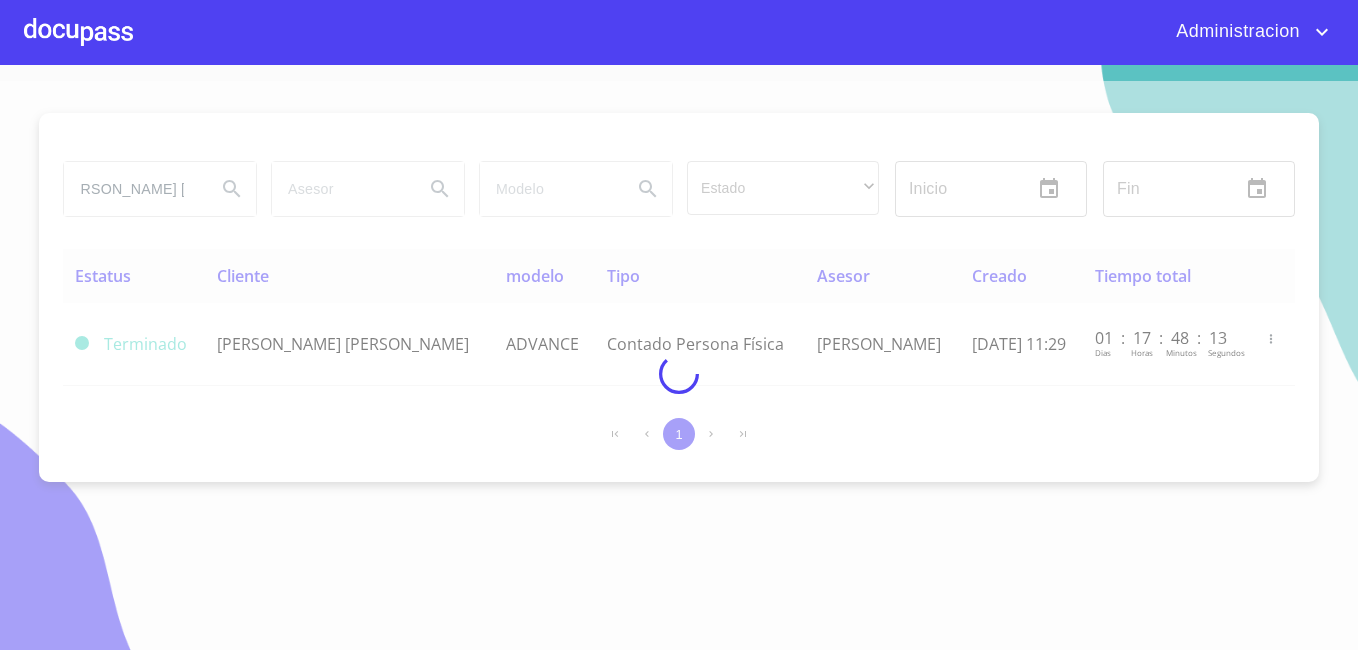 scroll, scrollTop: 0, scrollLeft: 0, axis: both 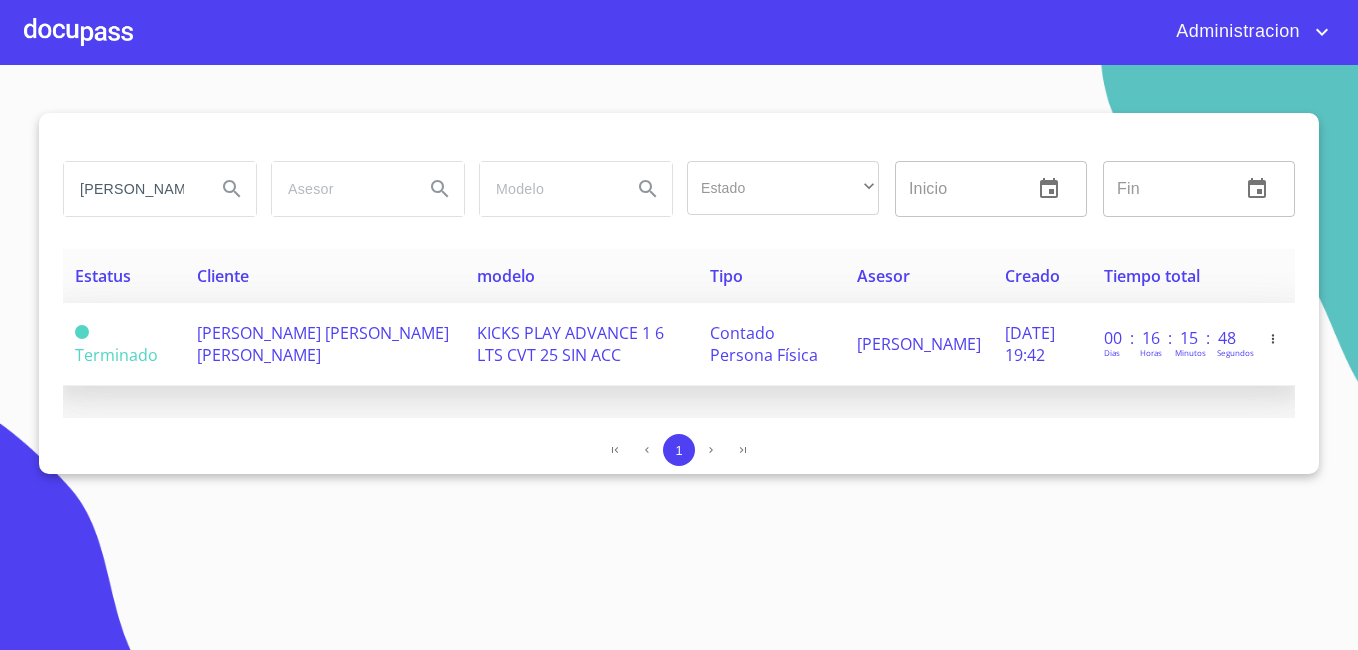 click on "Terminado" at bounding box center (124, 344) 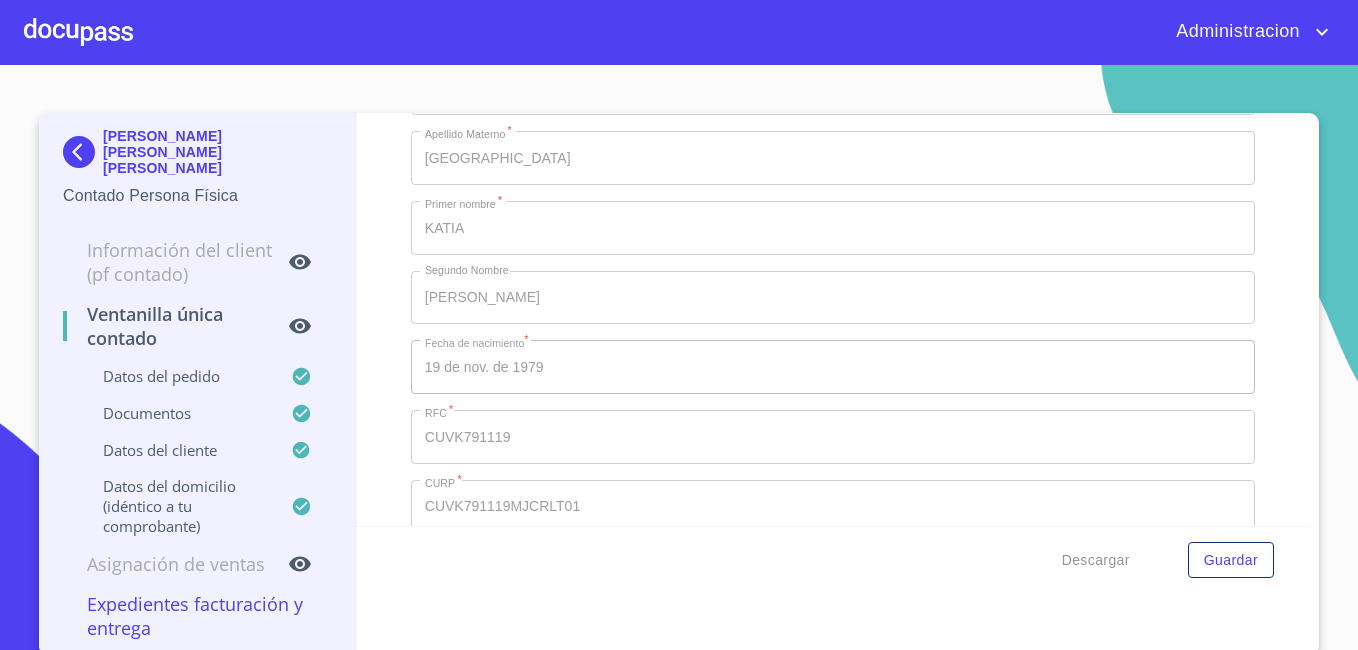 scroll, scrollTop: 1873, scrollLeft: 0, axis: vertical 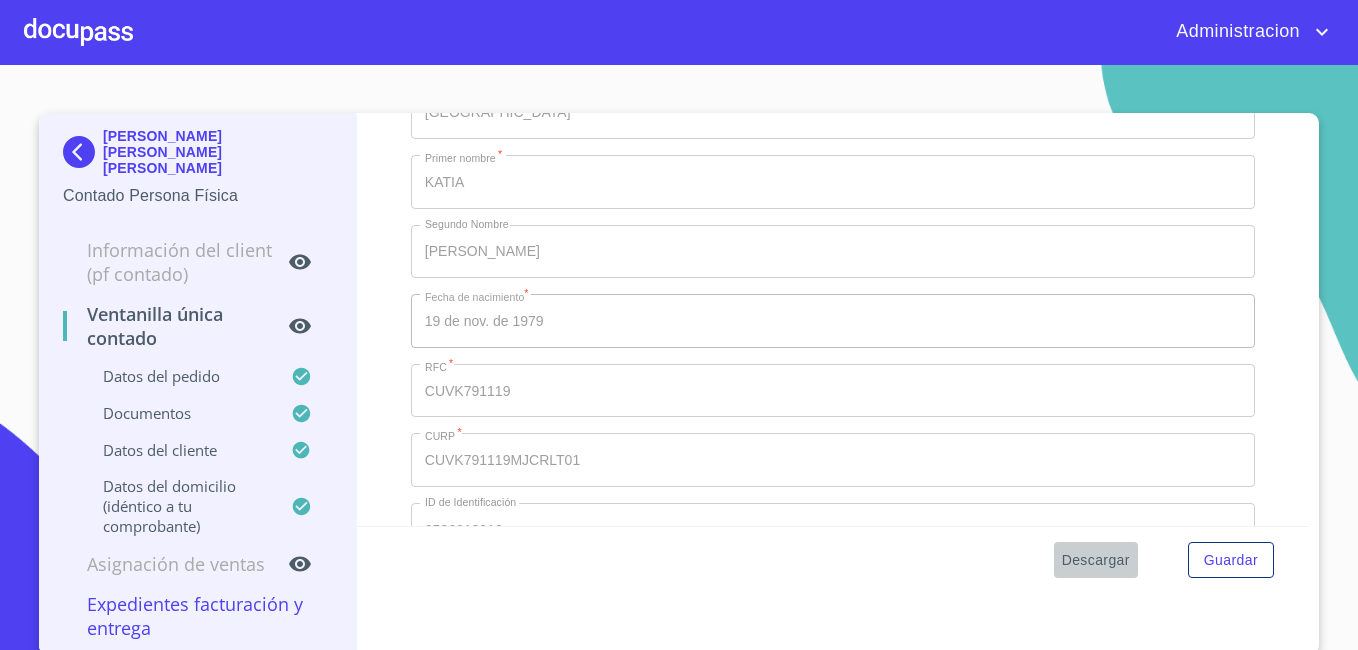 click on "Descargar" at bounding box center [1096, 560] 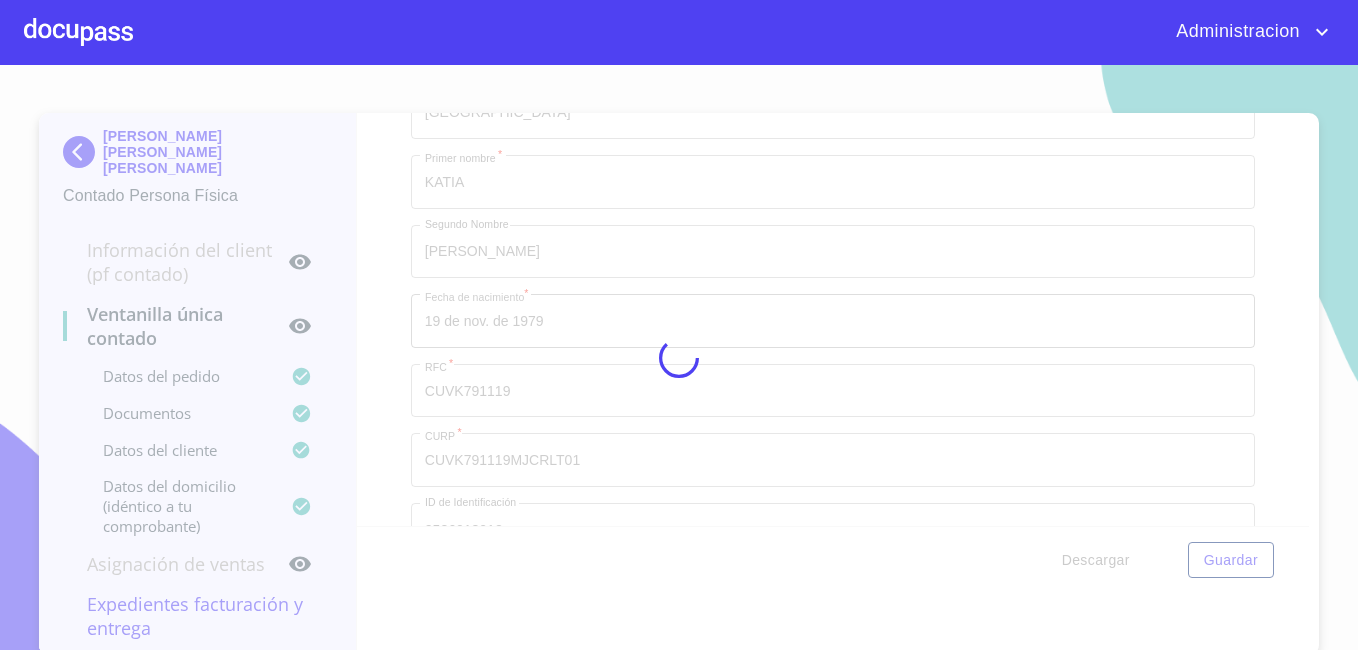 click at bounding box center (679, 357) 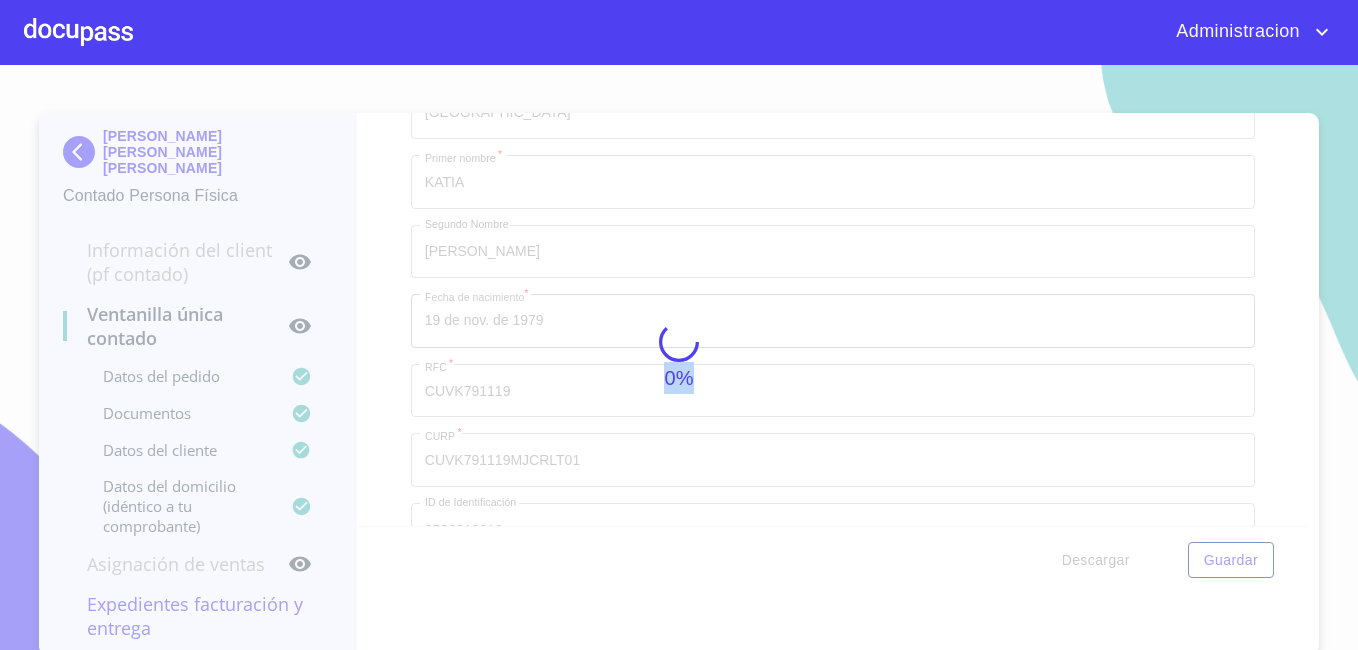 click on "0%" at bounding box center (679, 357) 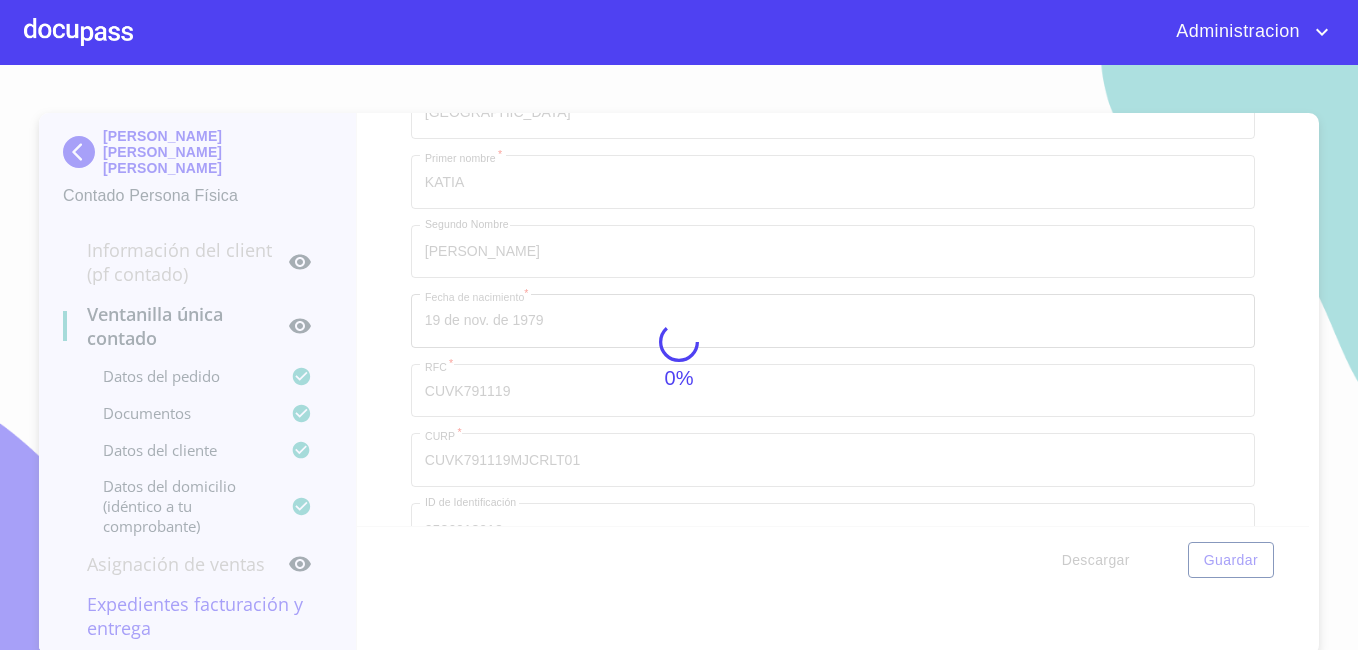 click on "0%" at bounding box center [679, 357] 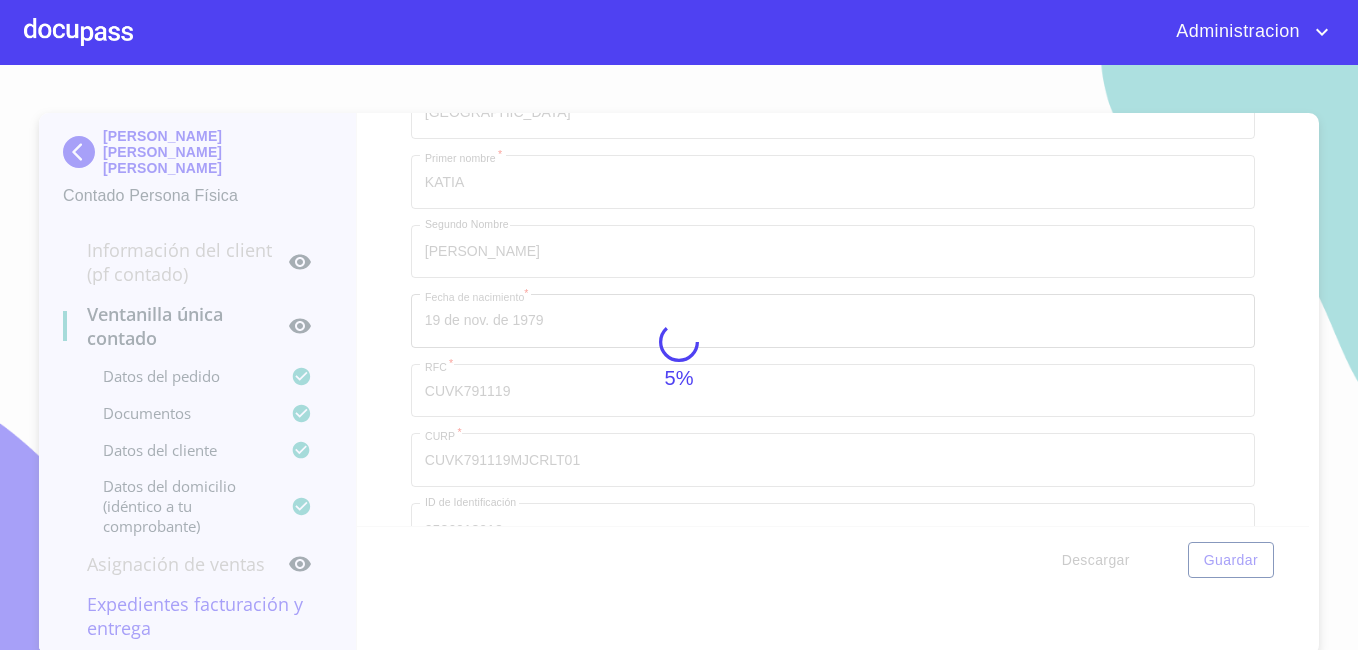 click on "5%" at bounding box center (679, 357) 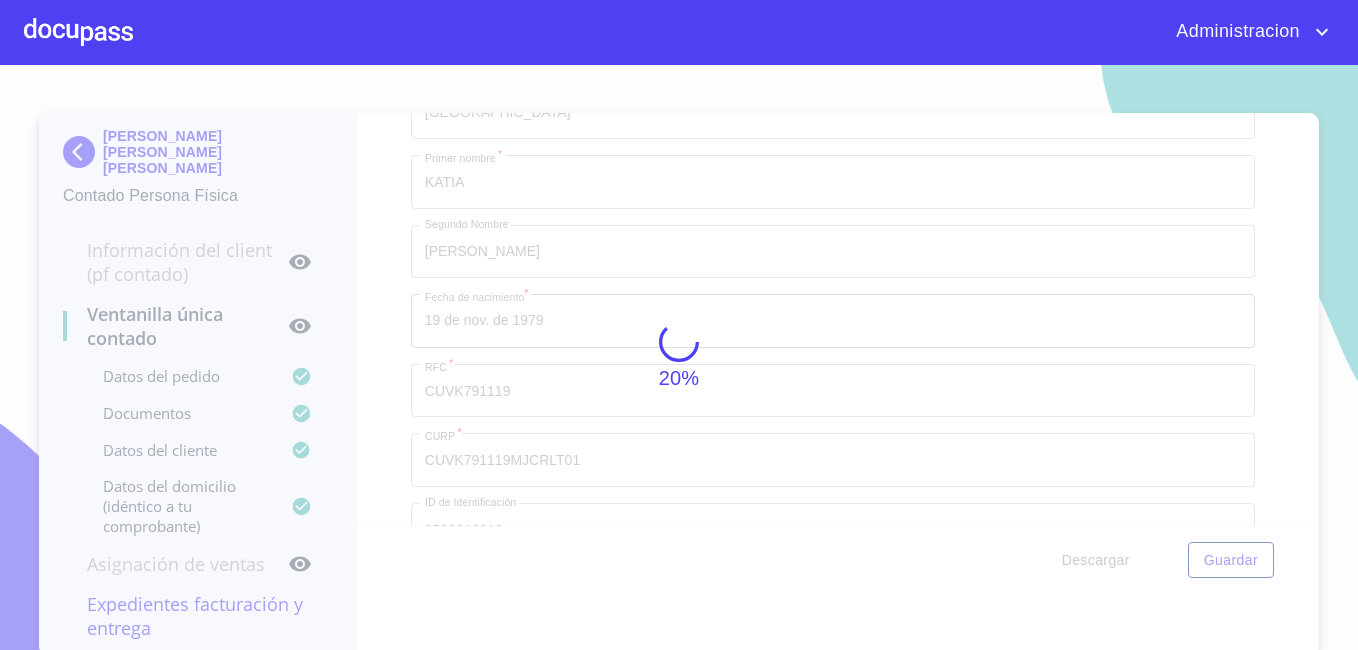 click on "20%" at bounding box center [679, 357] 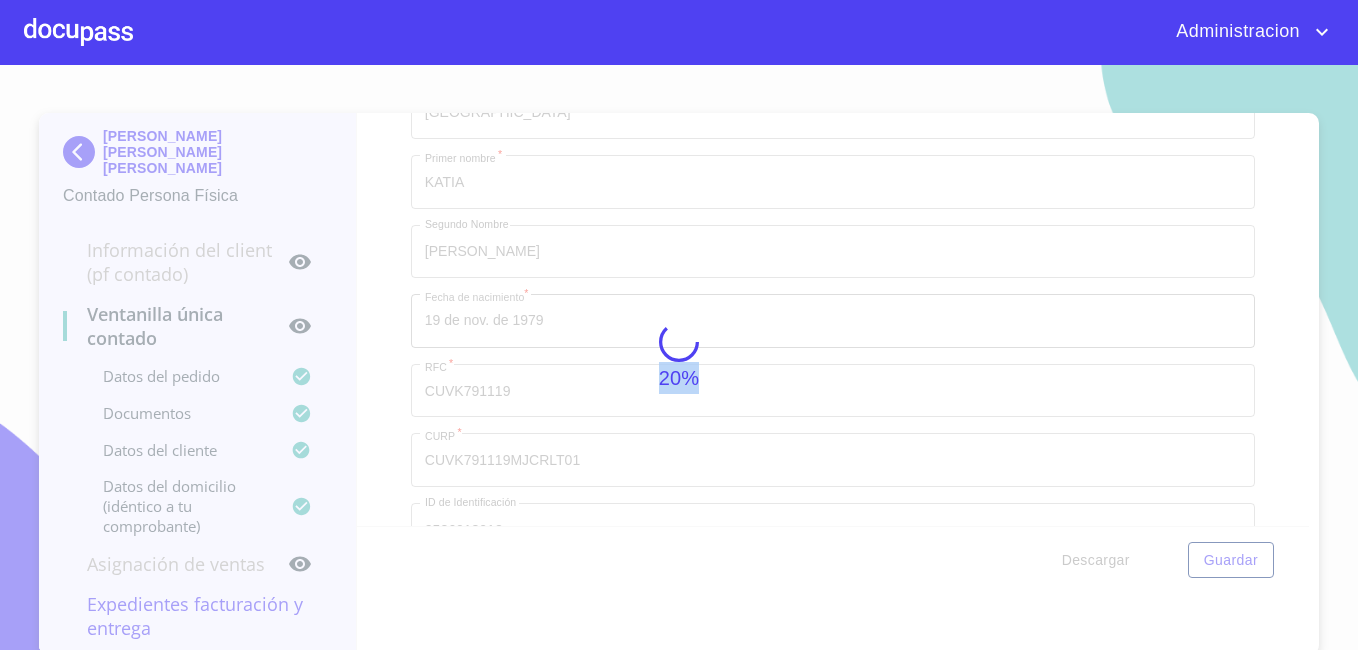 click on "20%" at bounding box center (679, 357) 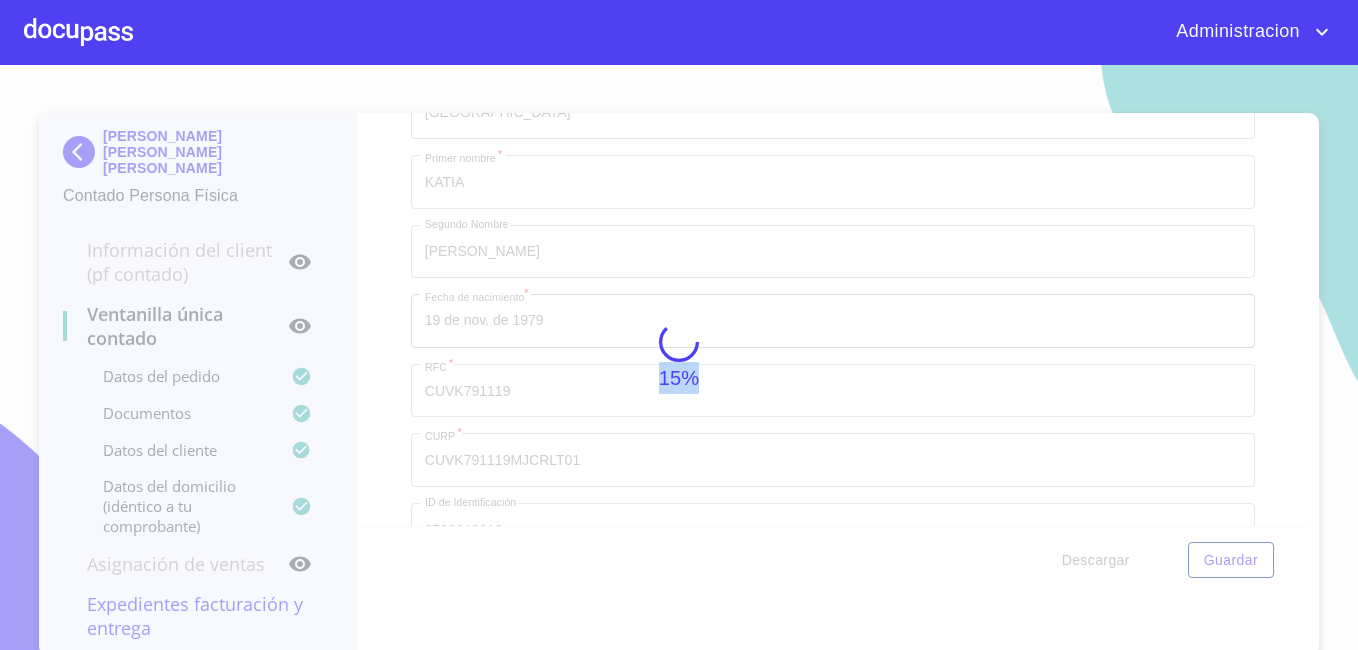 click on "15%" at bounding box center [679, 357] 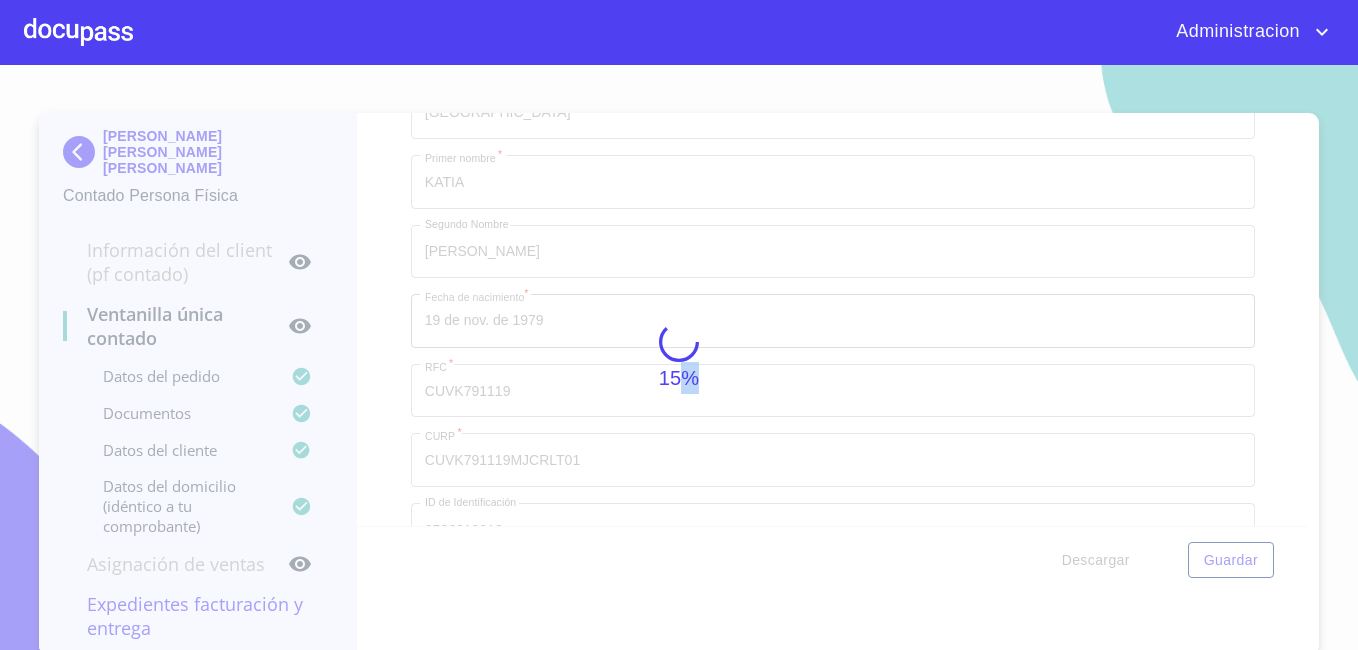 click on "15%" at bounding box center (679, 357) 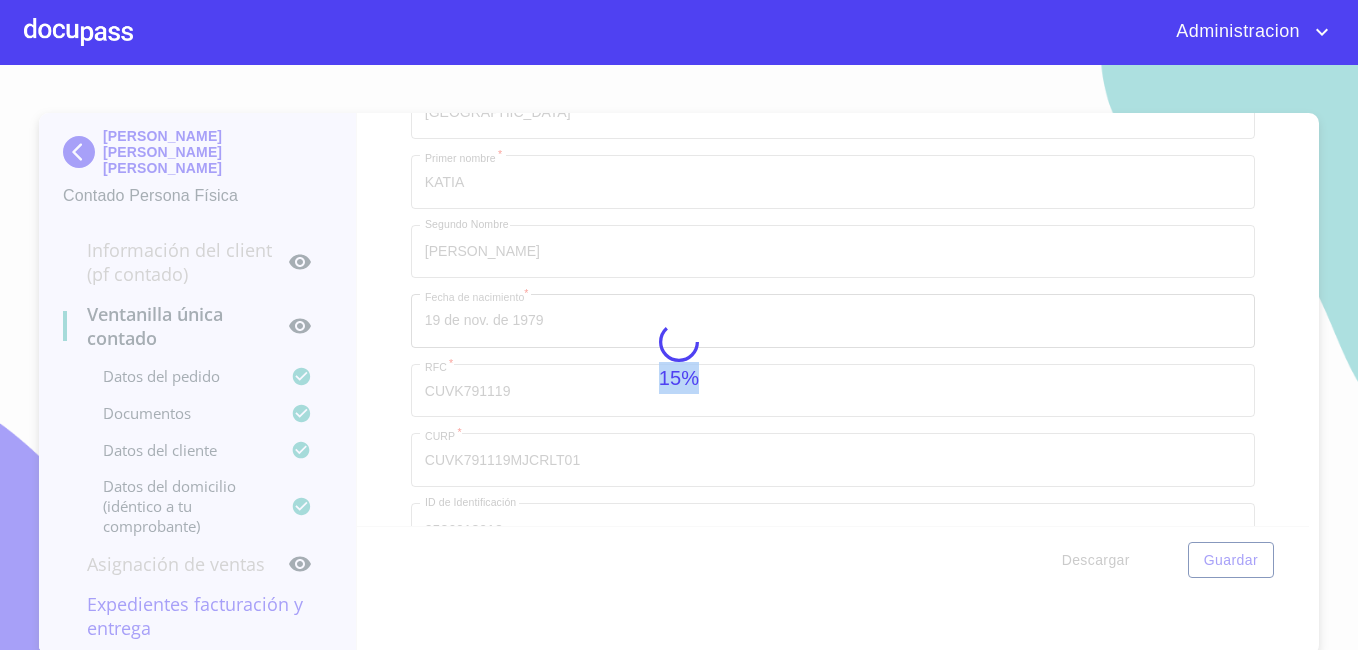 click on "15%" at bounding box center [679, 357] 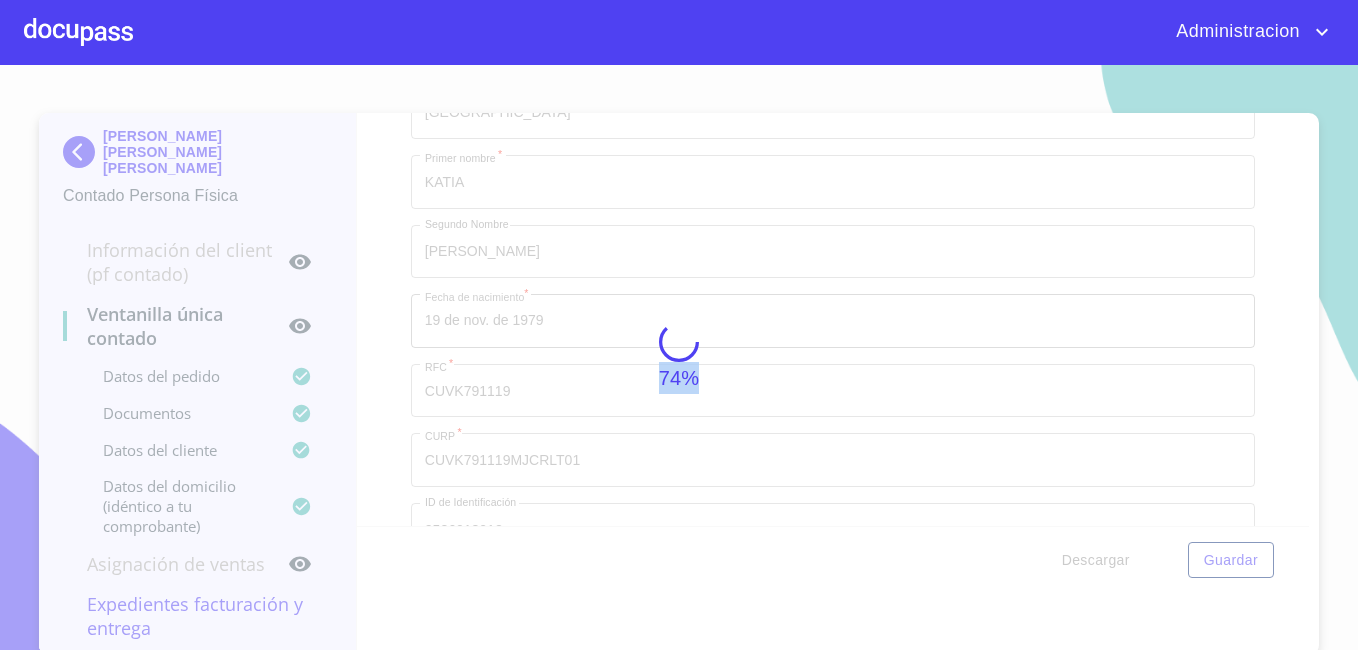 click on "74%" at bounding box center (679, 357) 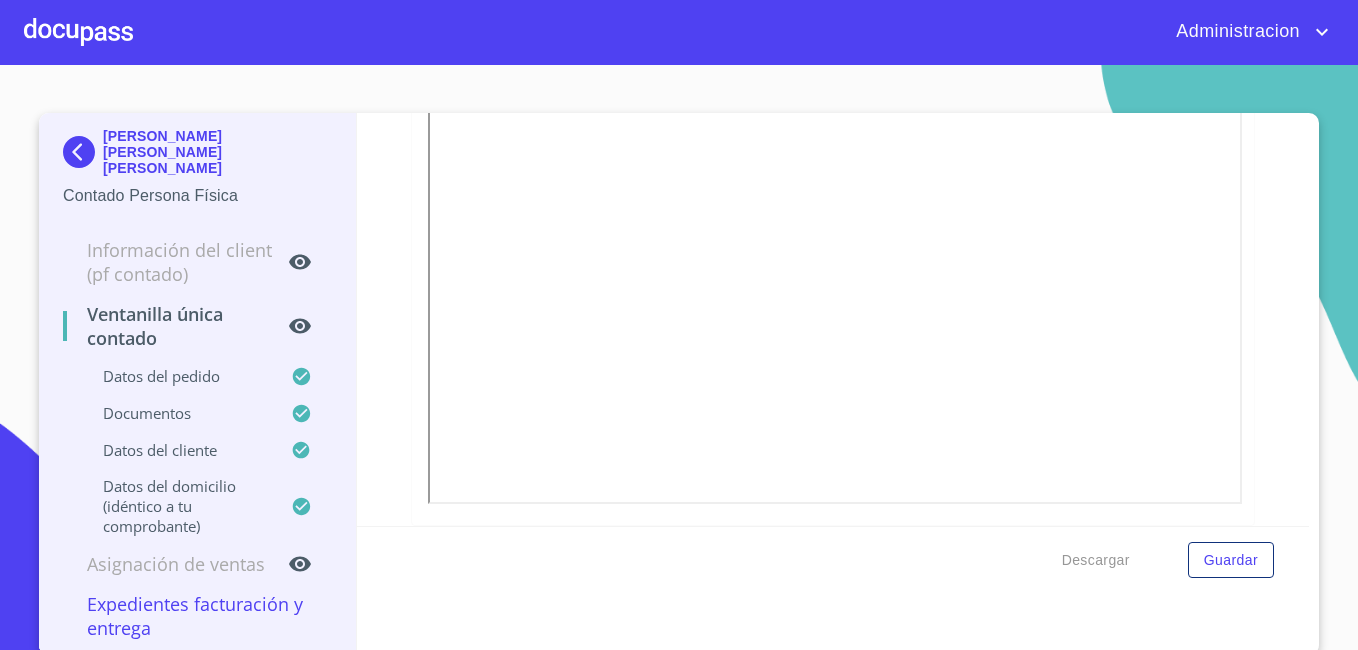 scroll, scrollTop: 4240, scrollLeft: 0, axis: vertical 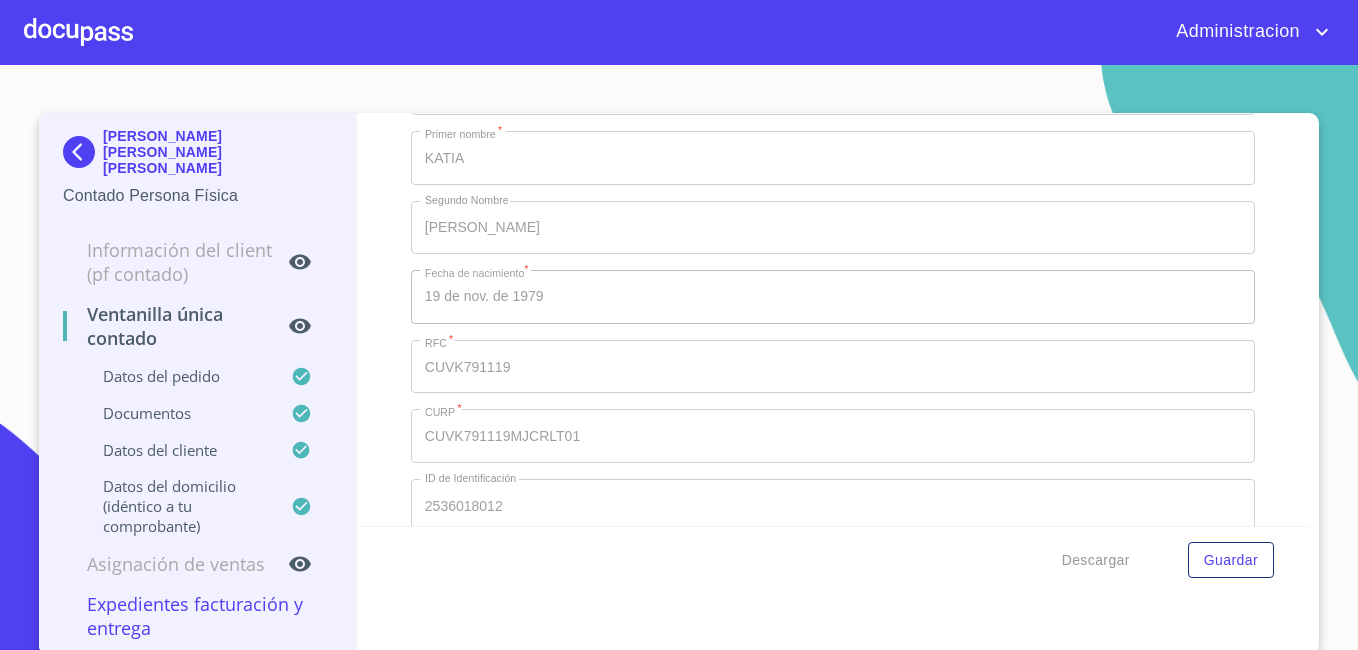 click on "[PERSON_NAME] [PERSON_NAME] [PERSON_NAME]" at bounding box center [217, 152] 